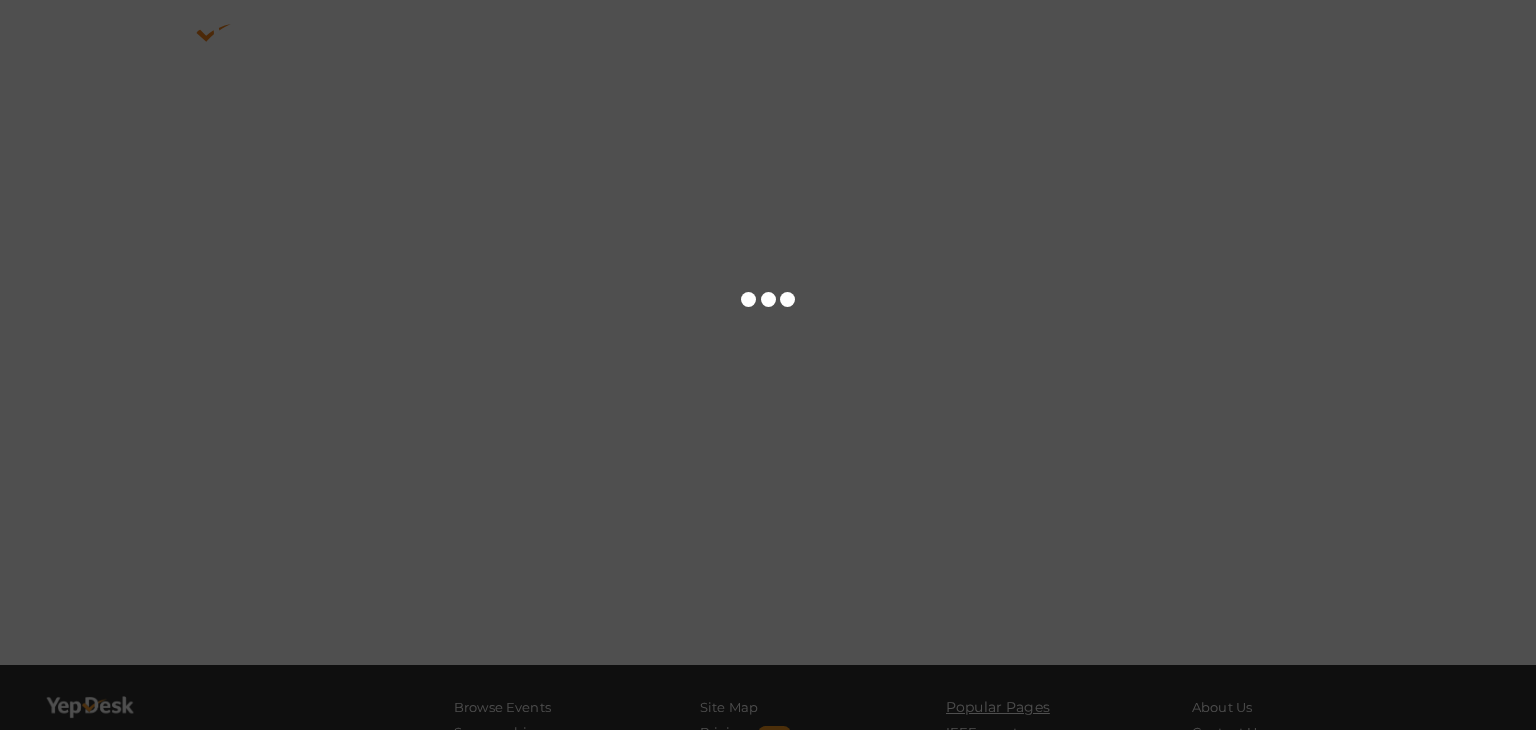 scroll, scrollTop: 0, scrollLeft: 0, axis: both 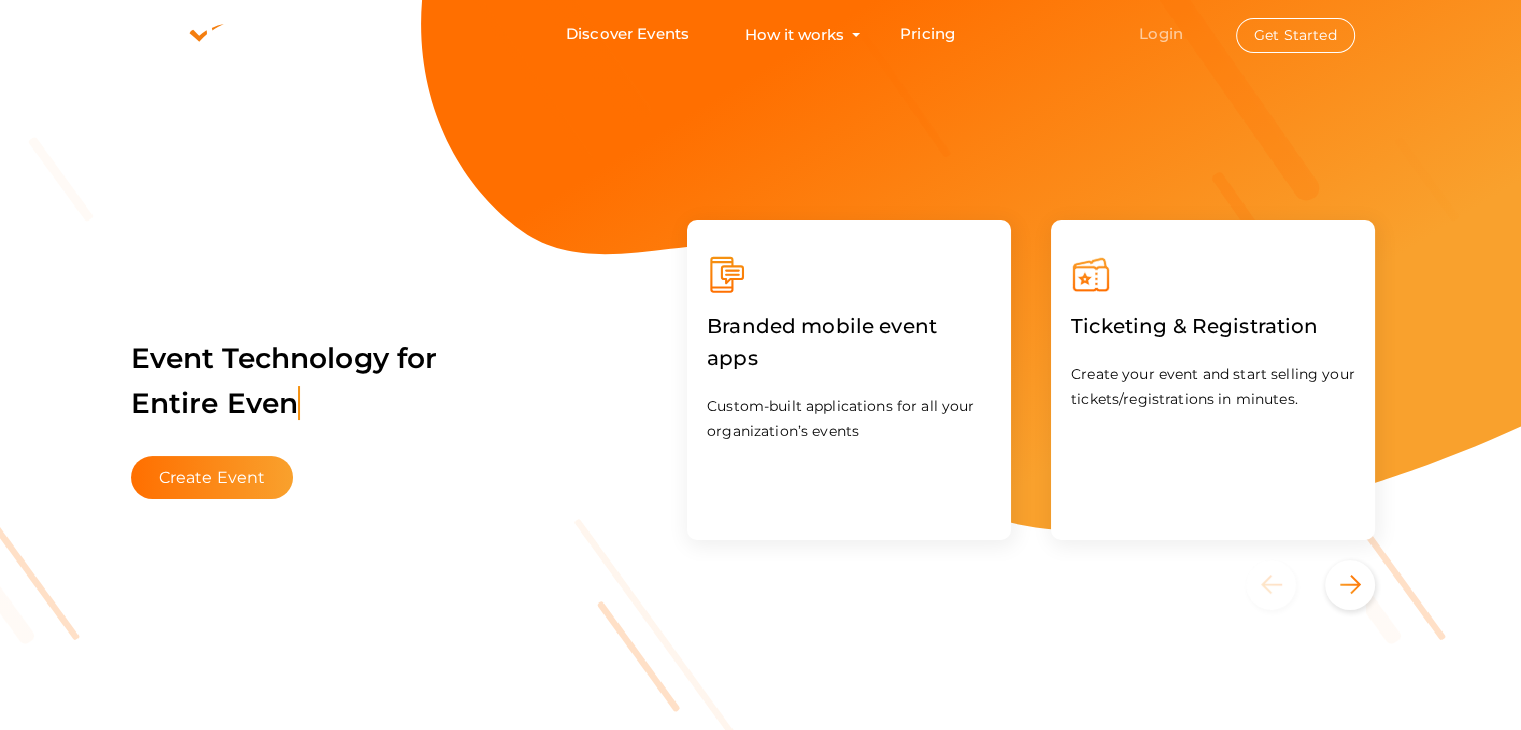 click on "Login" at bounding box center (1161, 33) 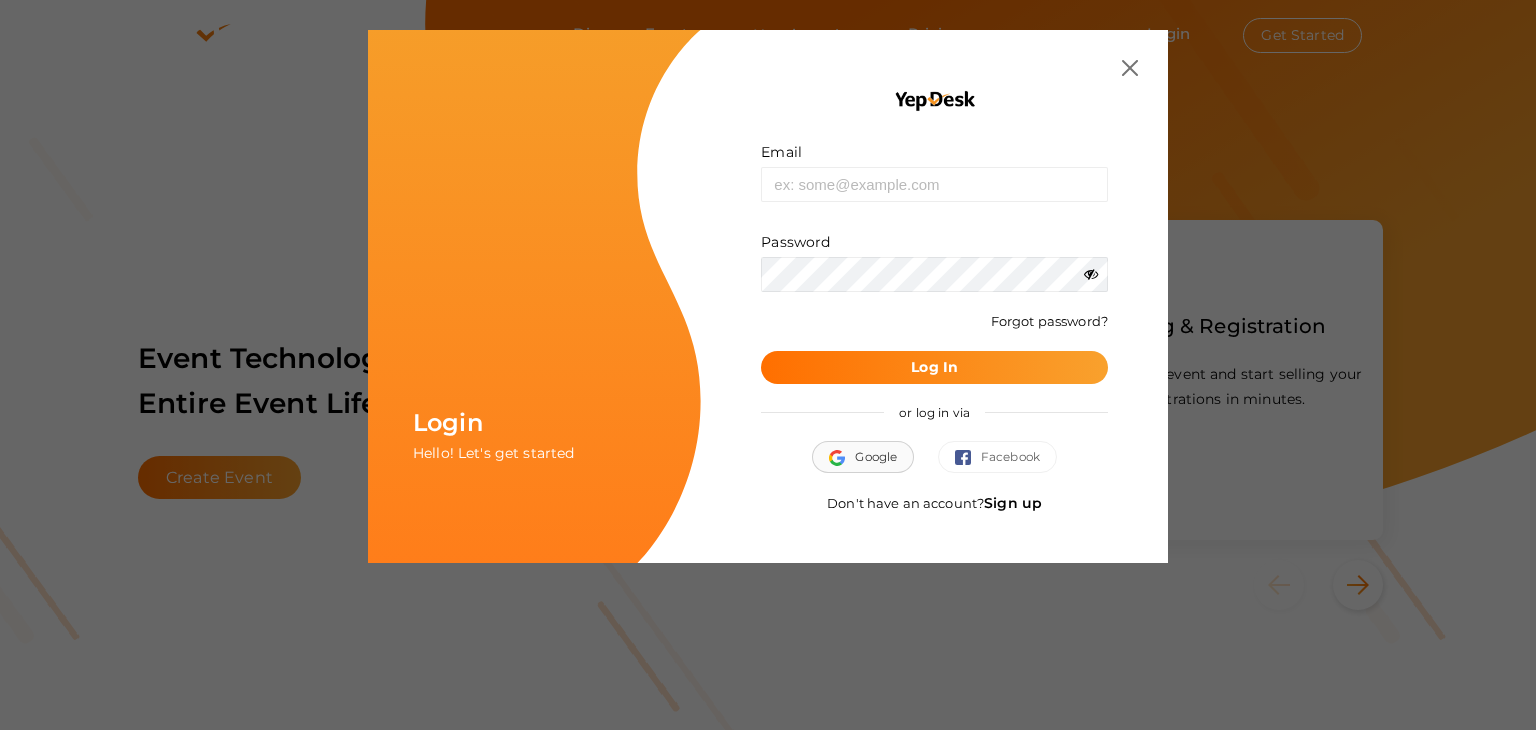 click on "Google" at bounding box center (863, 457) 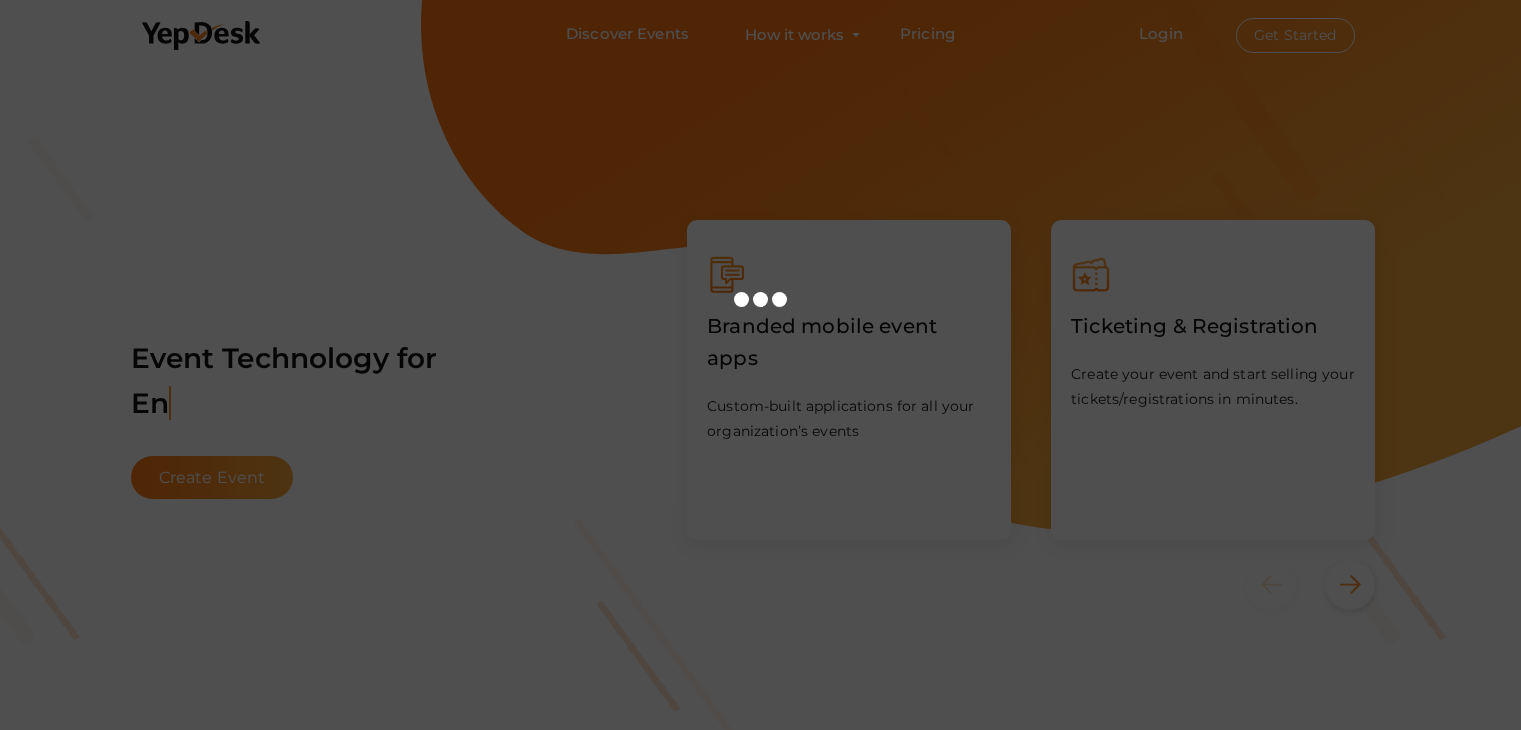 scroll, scrollTop: 0, scrollLeft: 0, axis: both 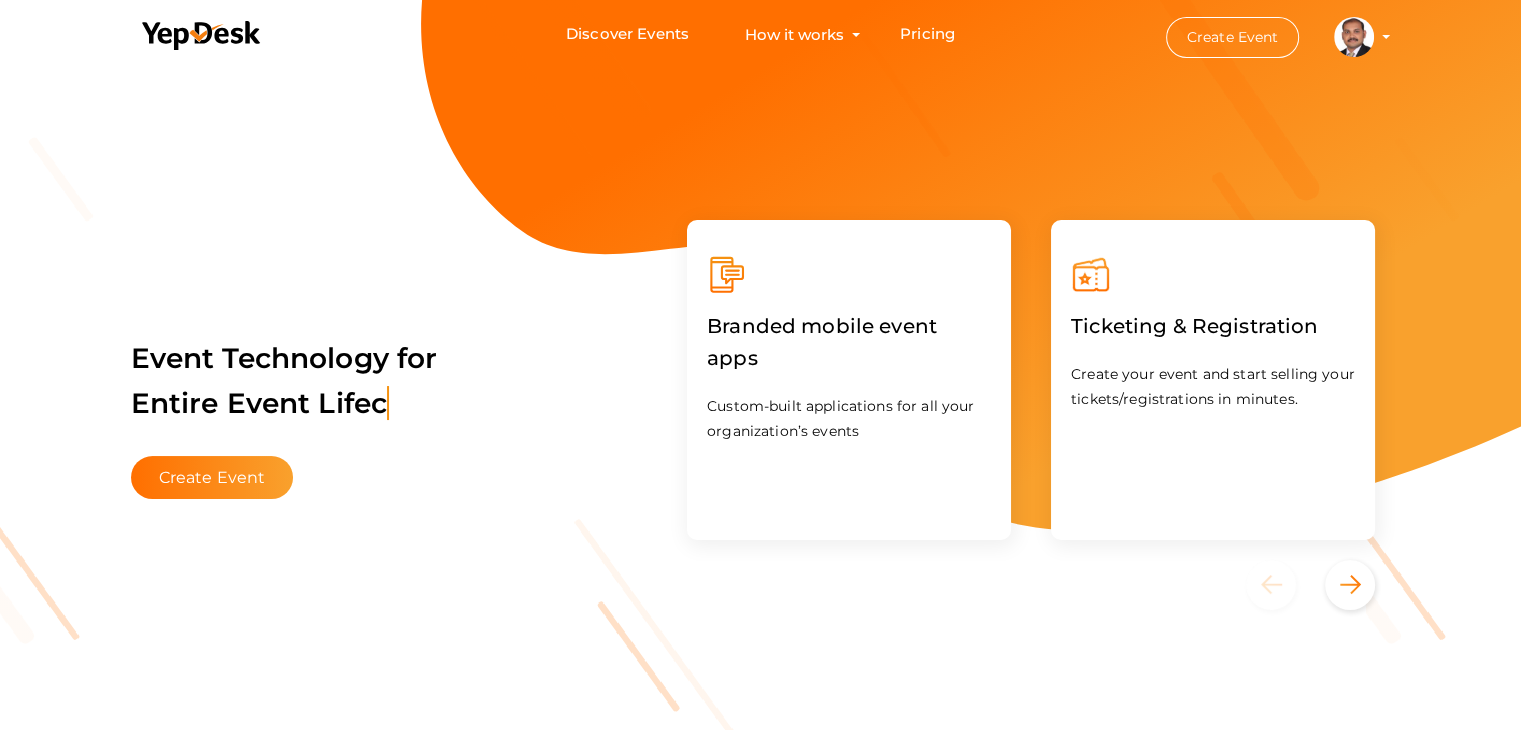 click at bounding box center (1354, 35) 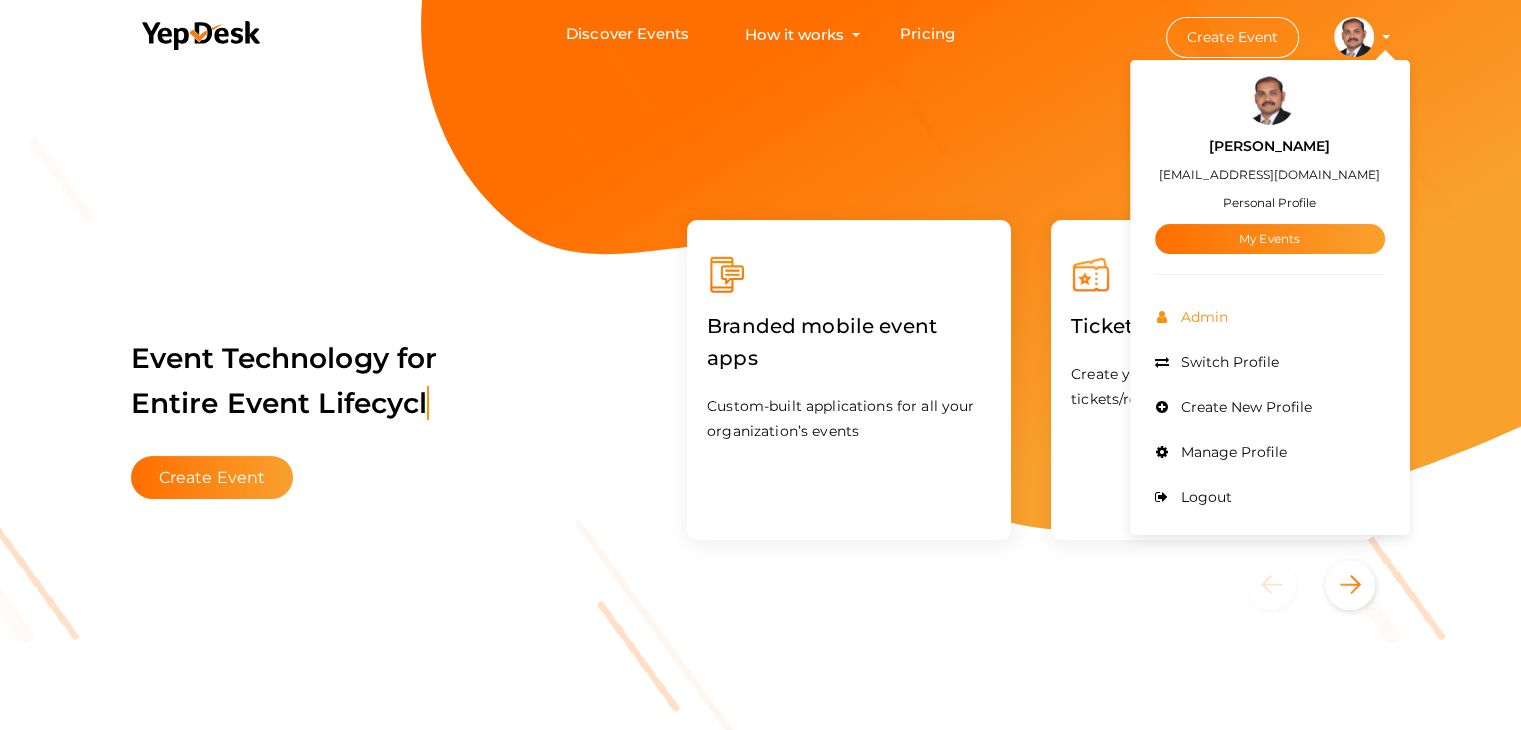 click on "Admin" at bounding box center (1202, 317) 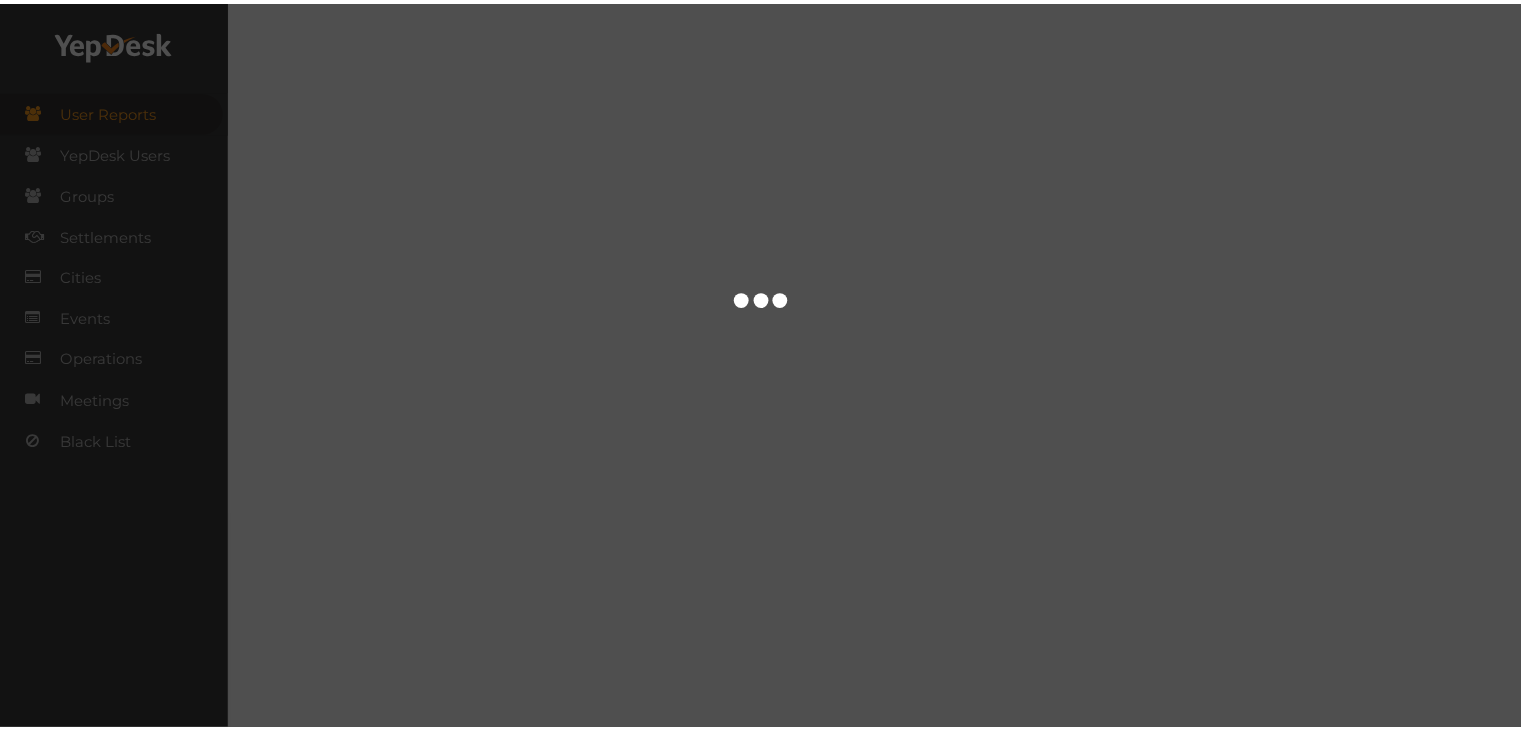 scroll, scrollTop: 0, scrollLeft: 0, axis: both 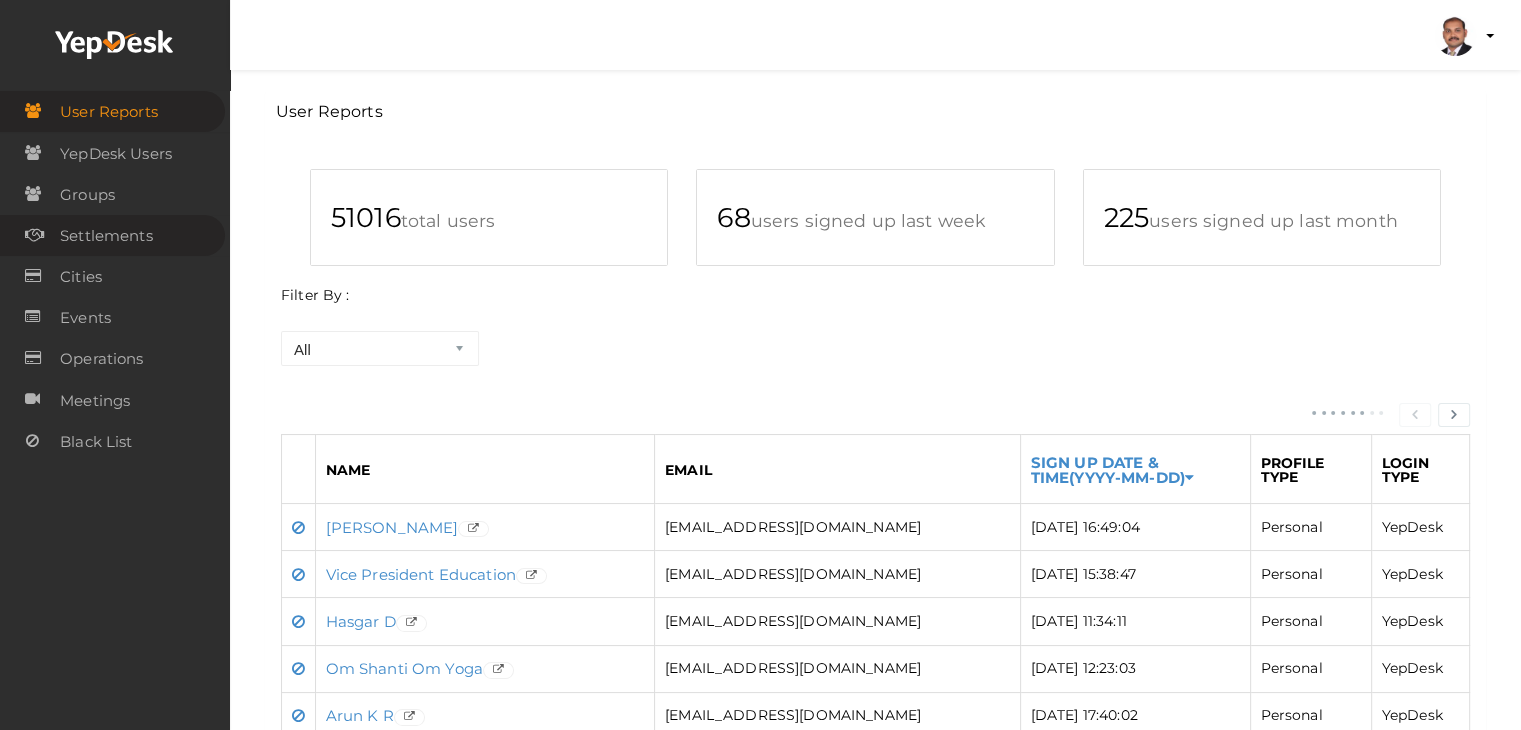 click on "Settlements" at bounding box center [112, 235] 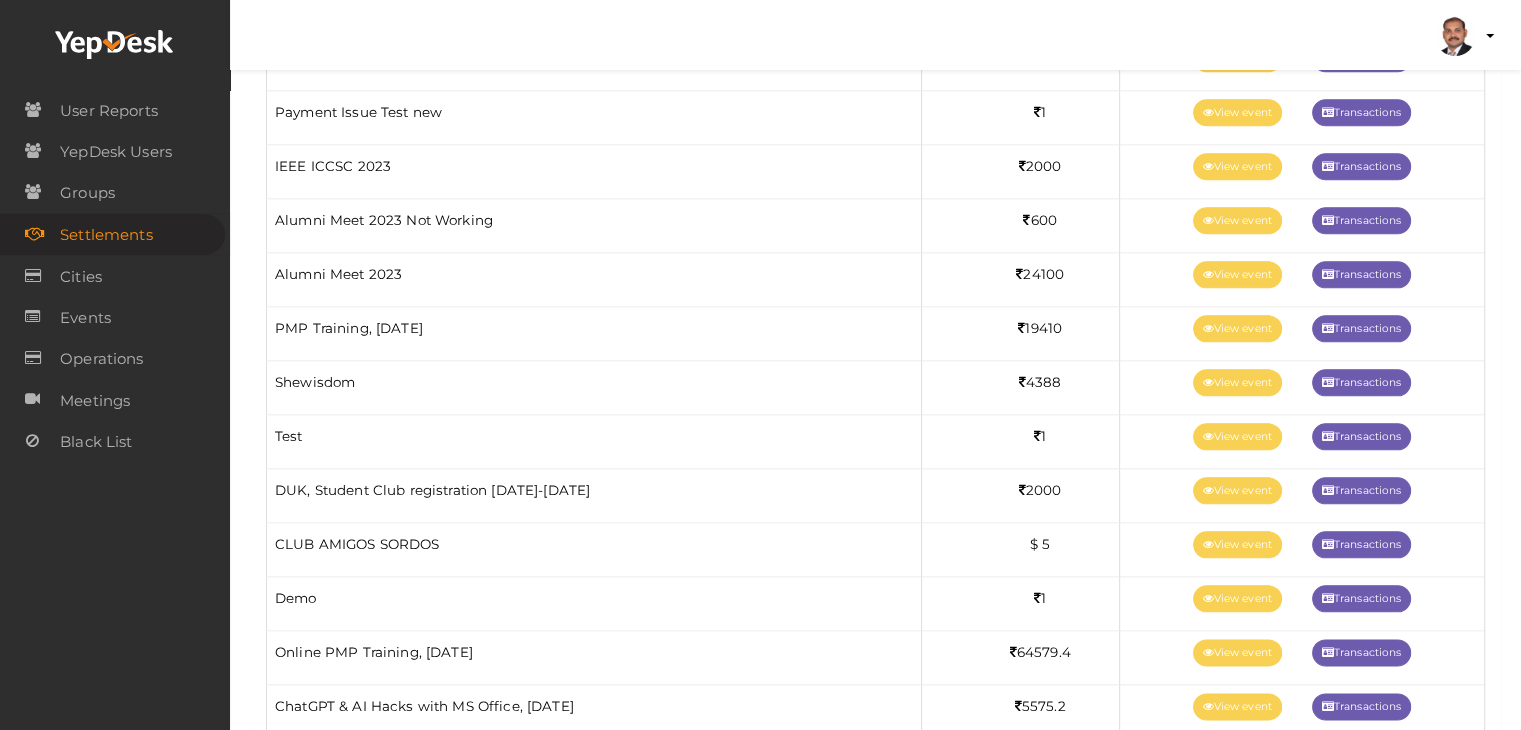 scroll, scrollTop: 2300, scrollLeft: 0, axis: vertical 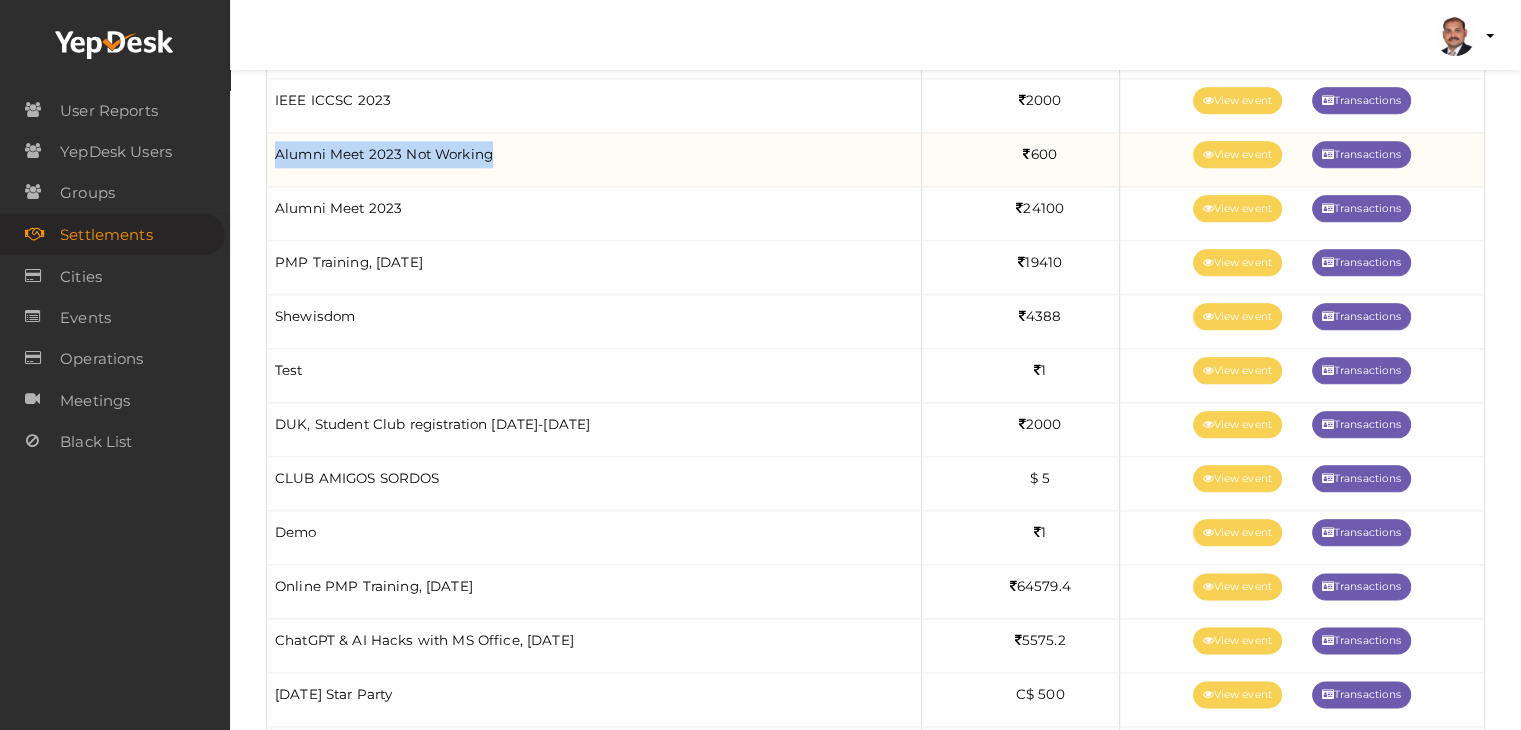 drag, startPoint x: 505, startPoint y: 154, endPoint x: 268, endPoint y: 145, distance: 237.17082 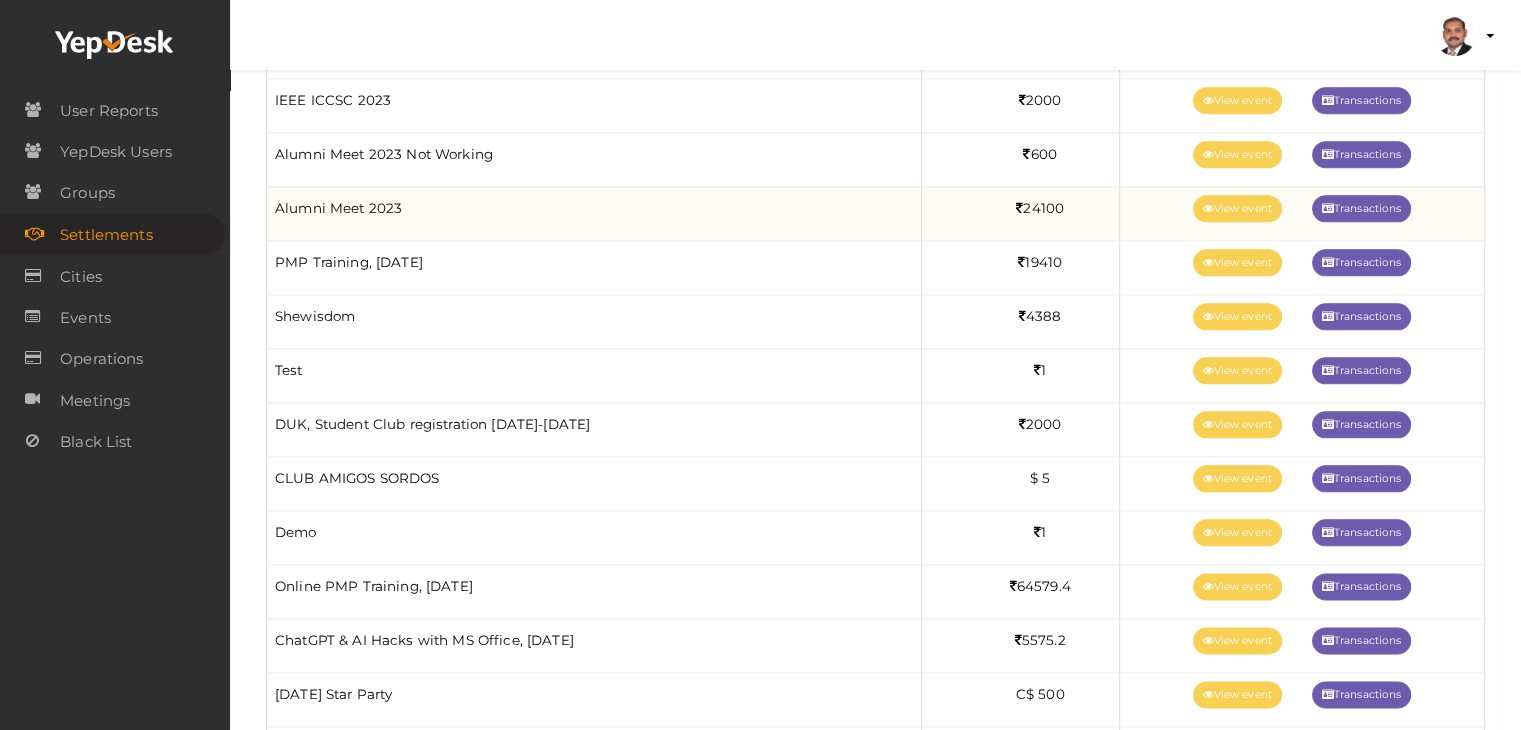 click on "Alumni Meet 2023" at bounding box center [594, 214] 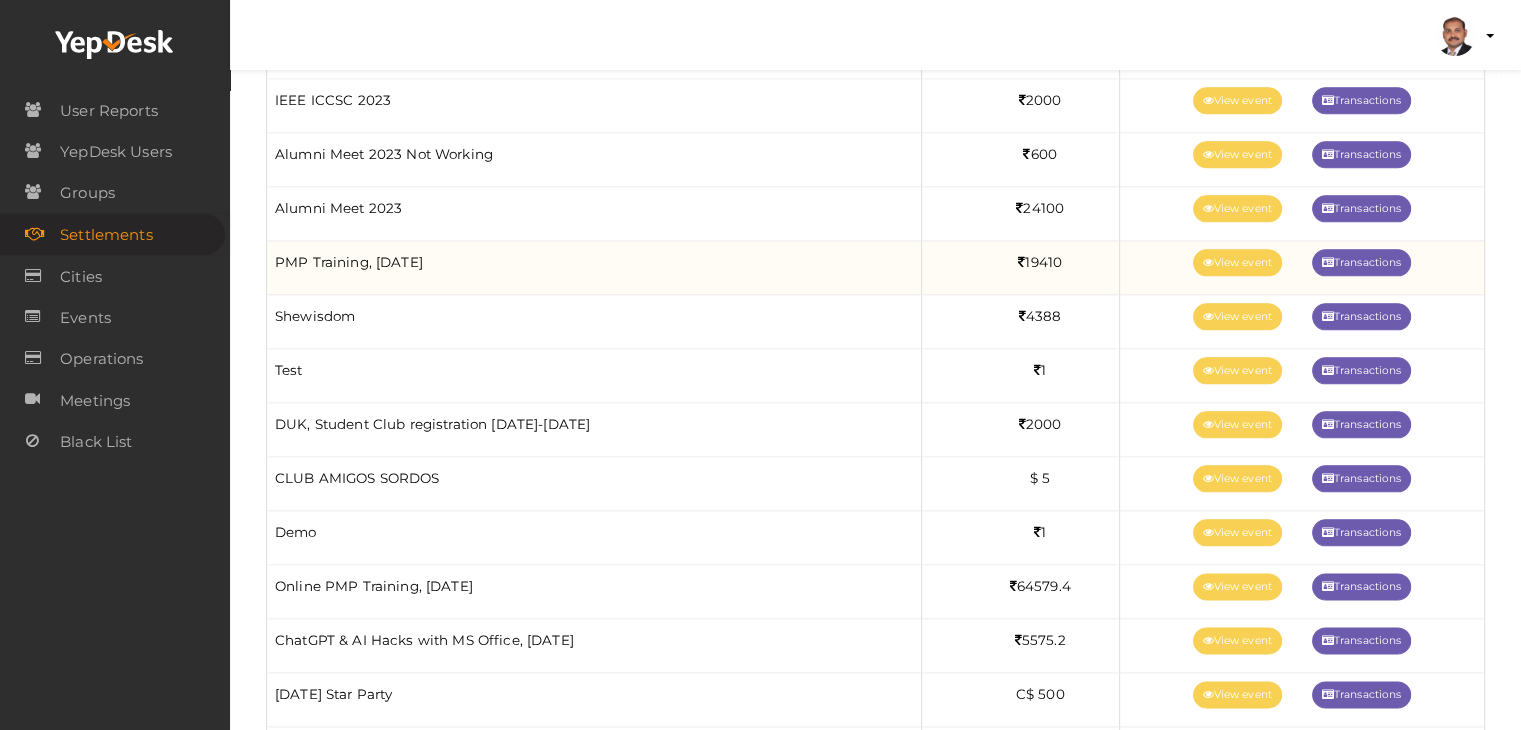 drag, startPoint x: 440, startPoint y: 255, endPoint x: 338, endPoint y: 255, distance: 102 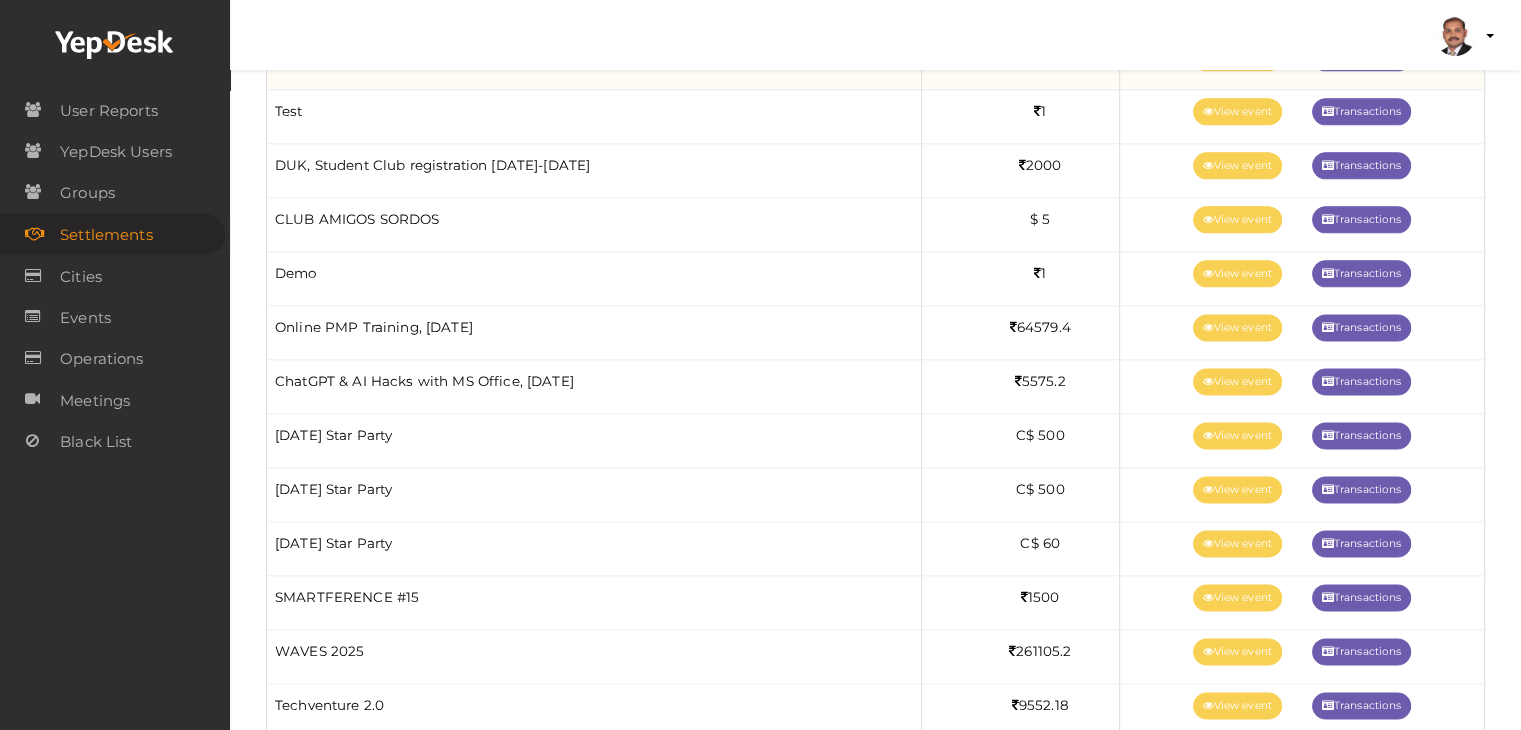 scroll, scrollTop: 2600, scrollLeft: 0, axis: vertical 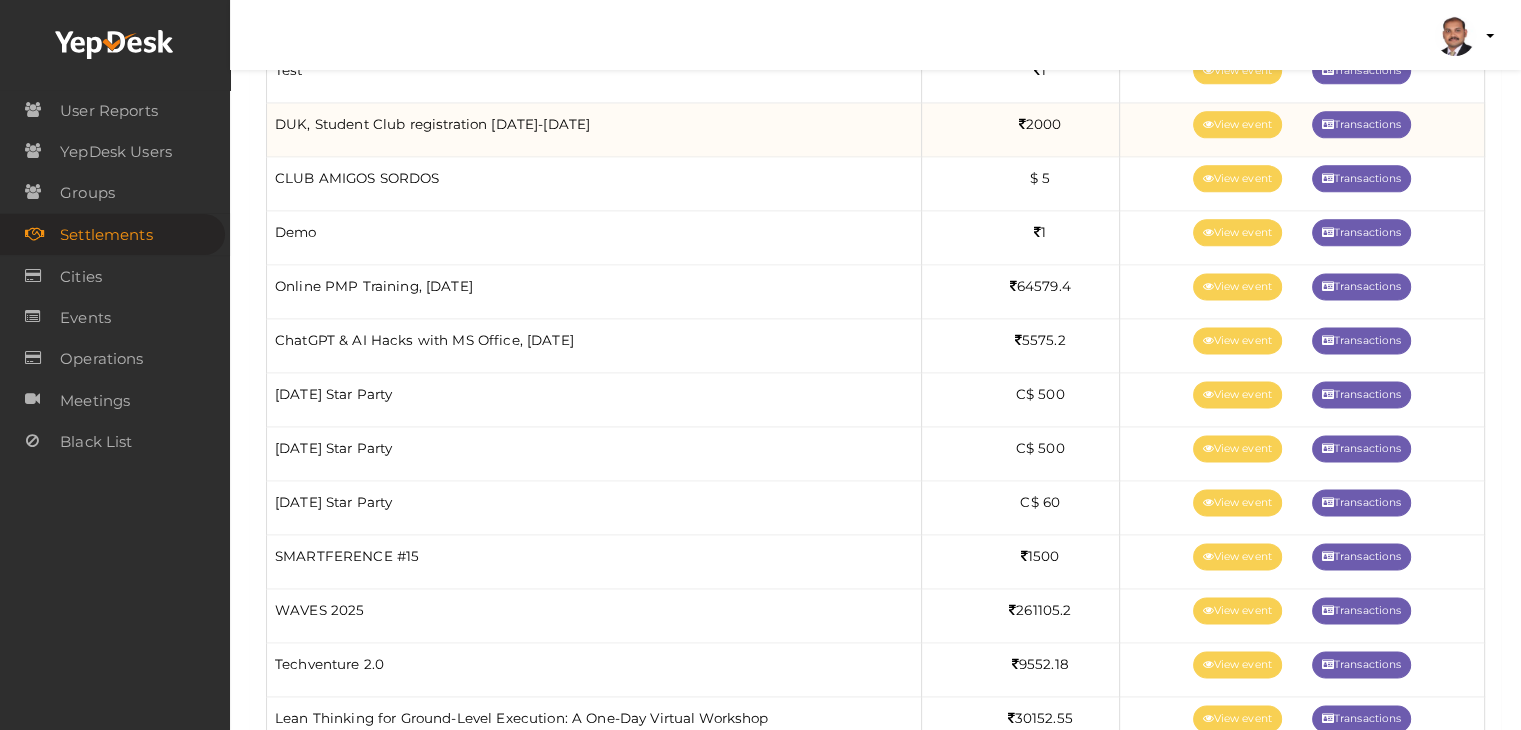 click on "DUK, Student Club registration 2024-2025" at bounding box center [594, 130] 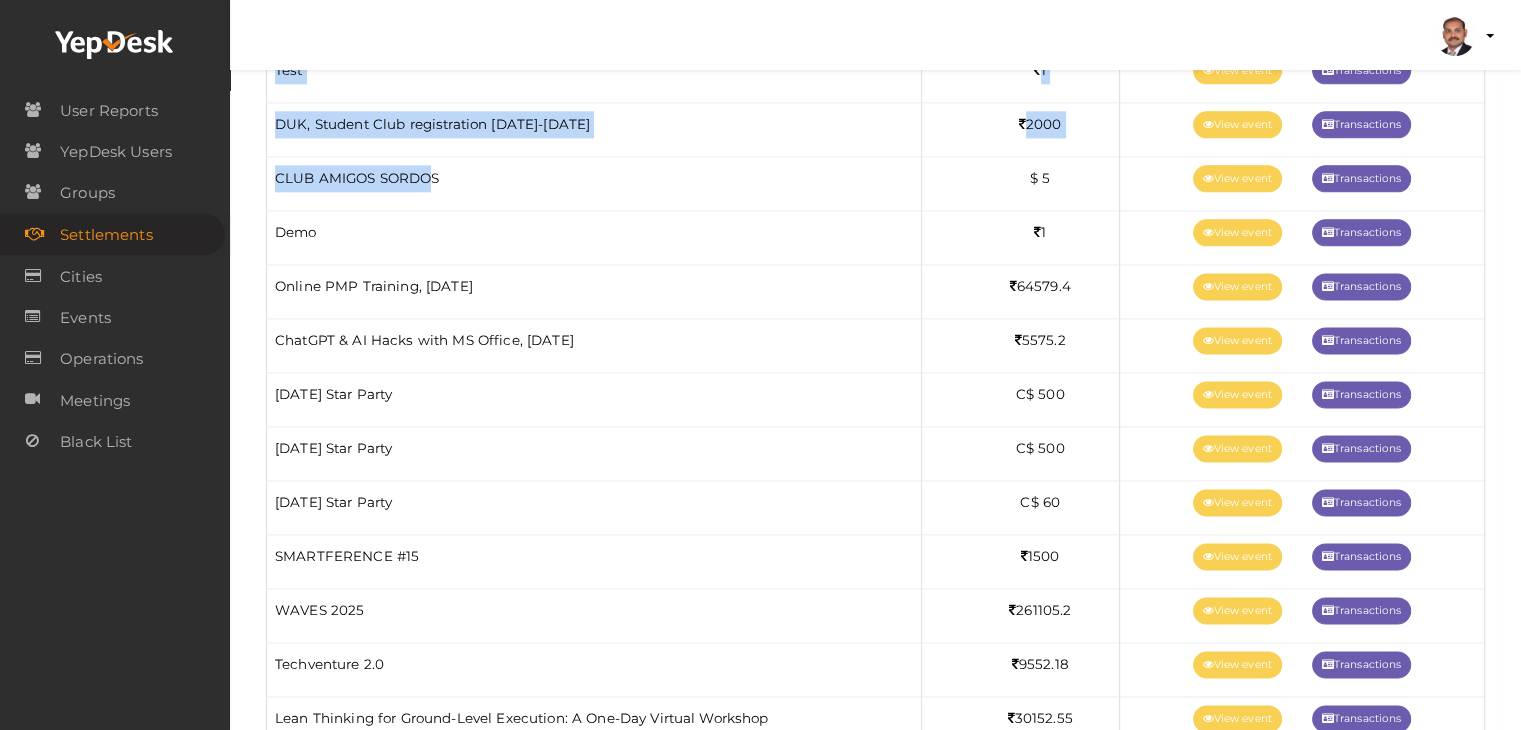 drag, startPoint x: 434, startPoint y: 168, endPoint x: 252, endPoint y: 171, distance: 182.02472 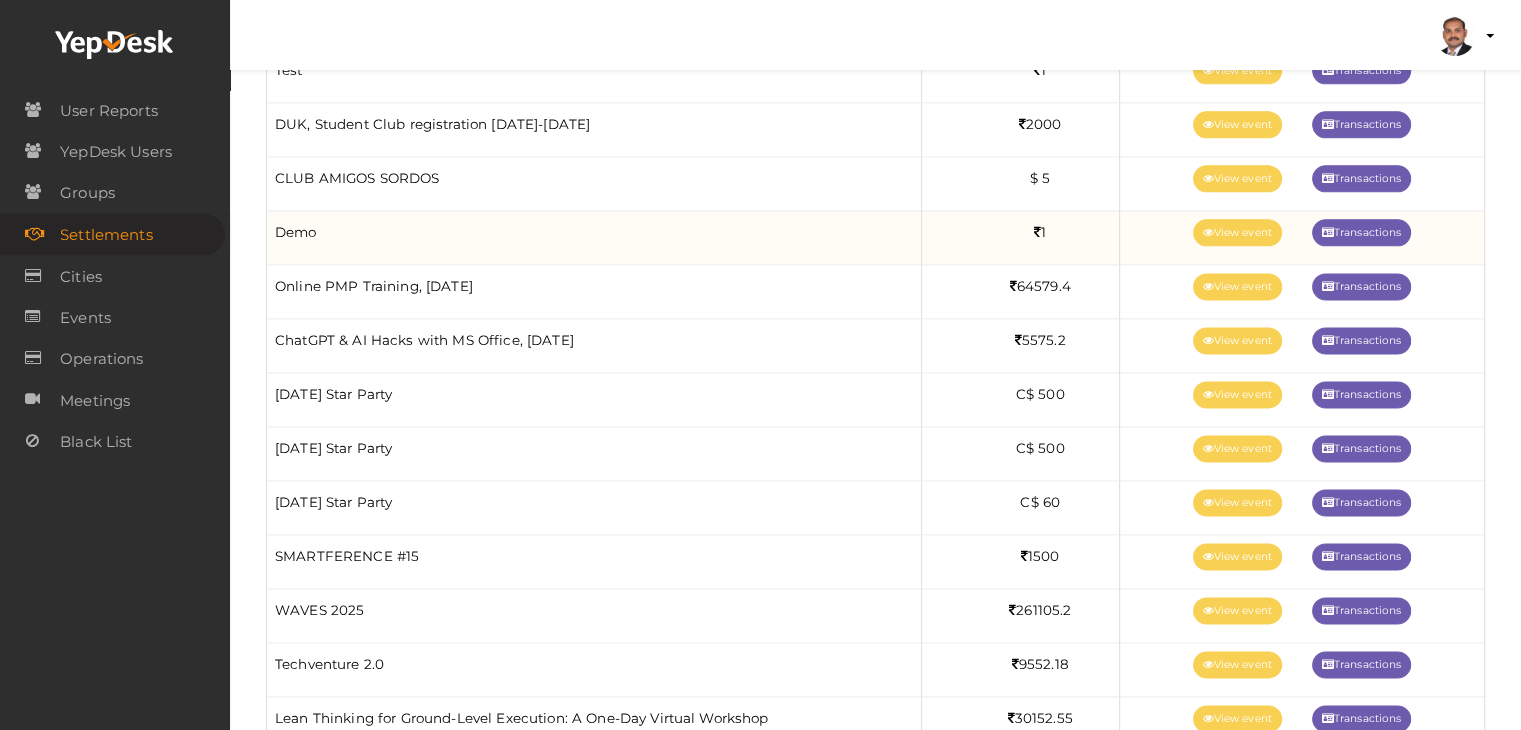 click on "Demo" at bounding box center (594, 238) 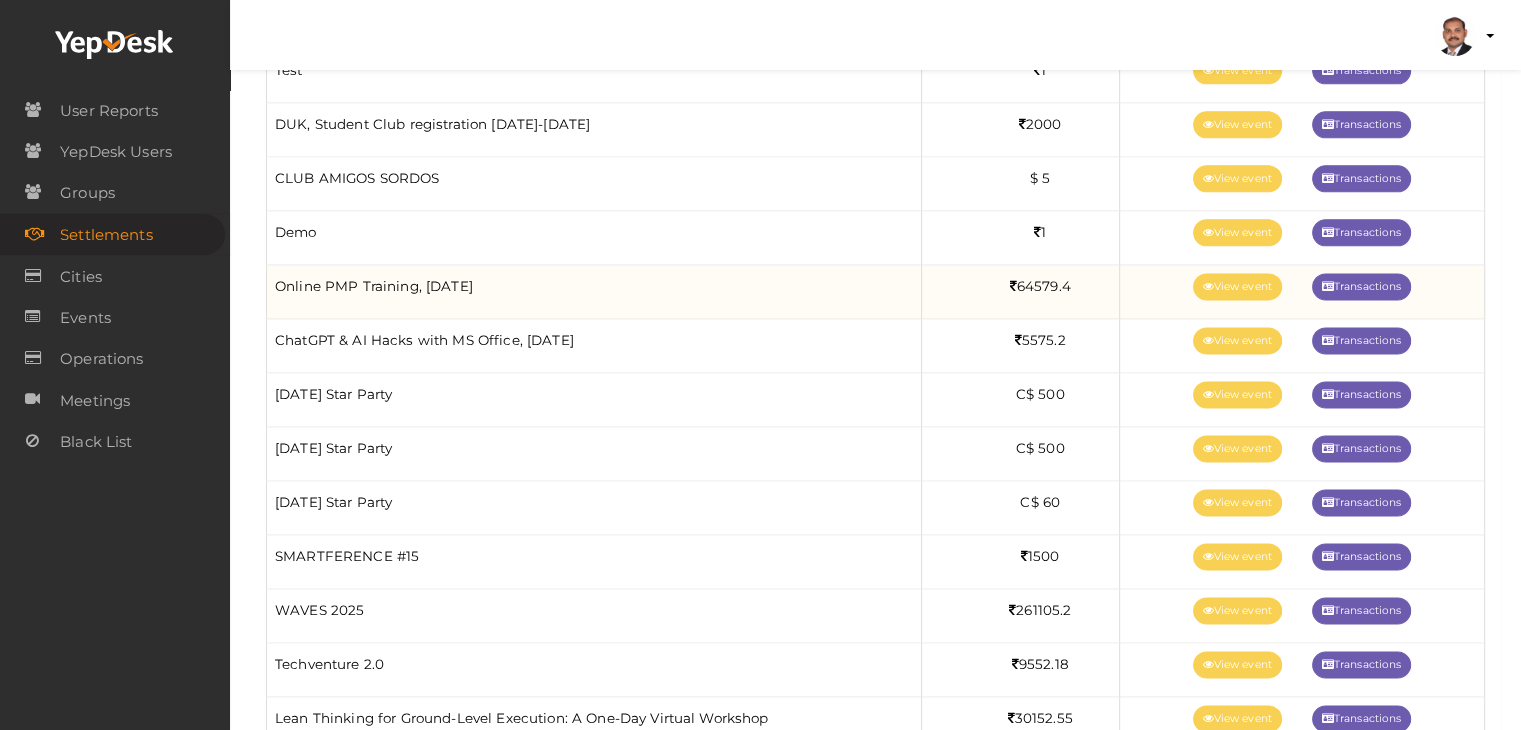 drag, startPoint x: 488, startPoint y: 276, endPoint x: 274, endPoint y: 278, distance: 214.00934 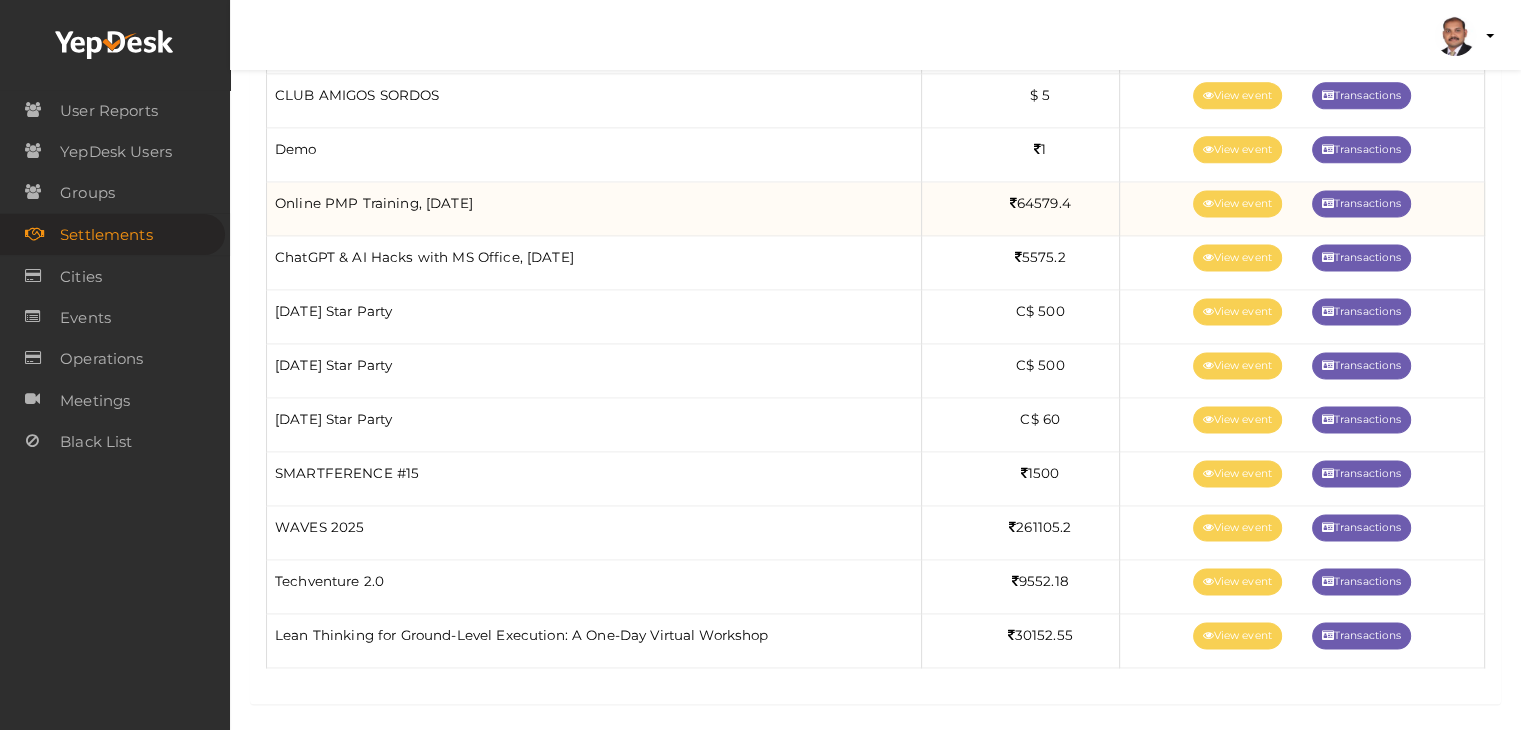 scroll, scrollTop: 2685, scrollLeft: 0, axis: vertical 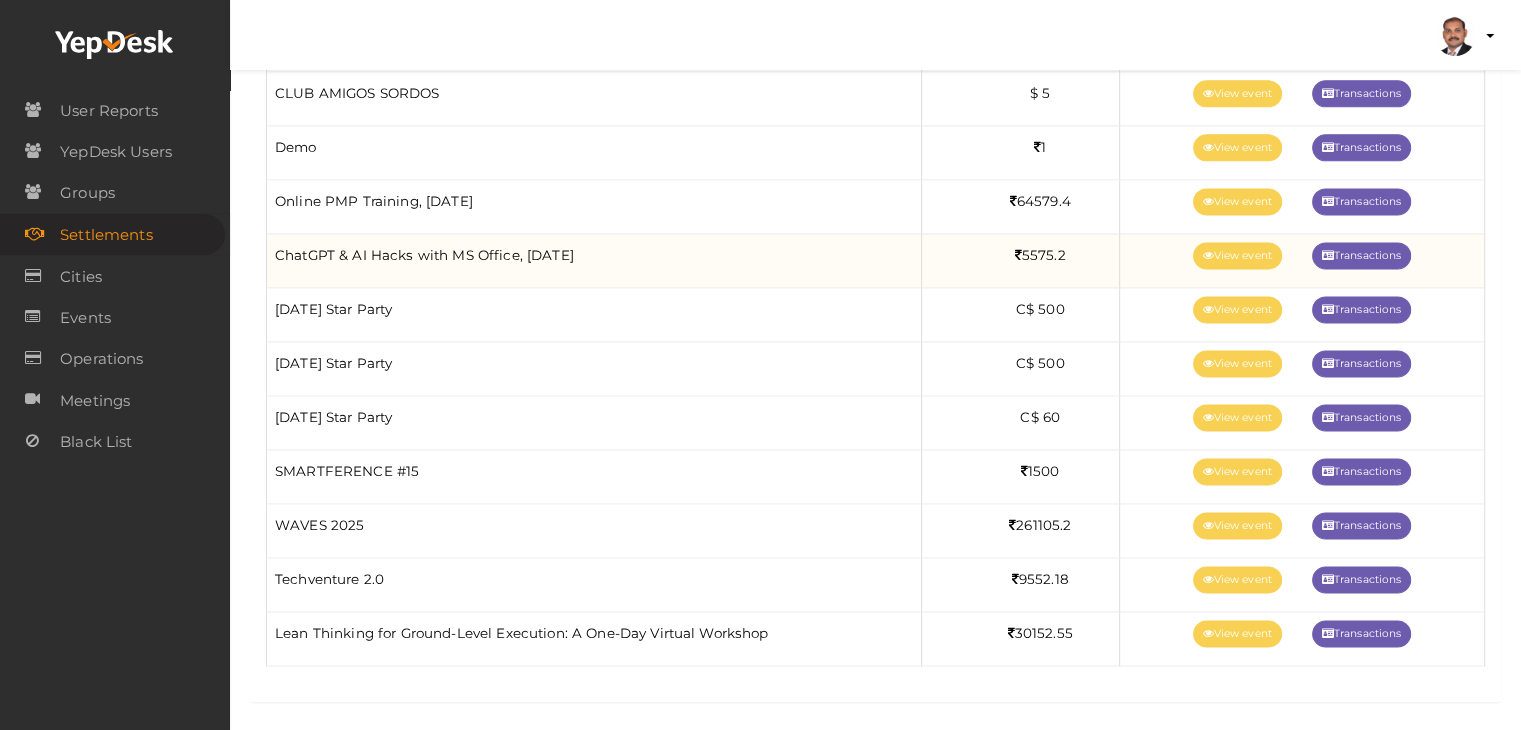 drag, startPoint x: 655, startPoint y: 237, endPoint x: 314, endPoint y: 274, distance: 343.00146 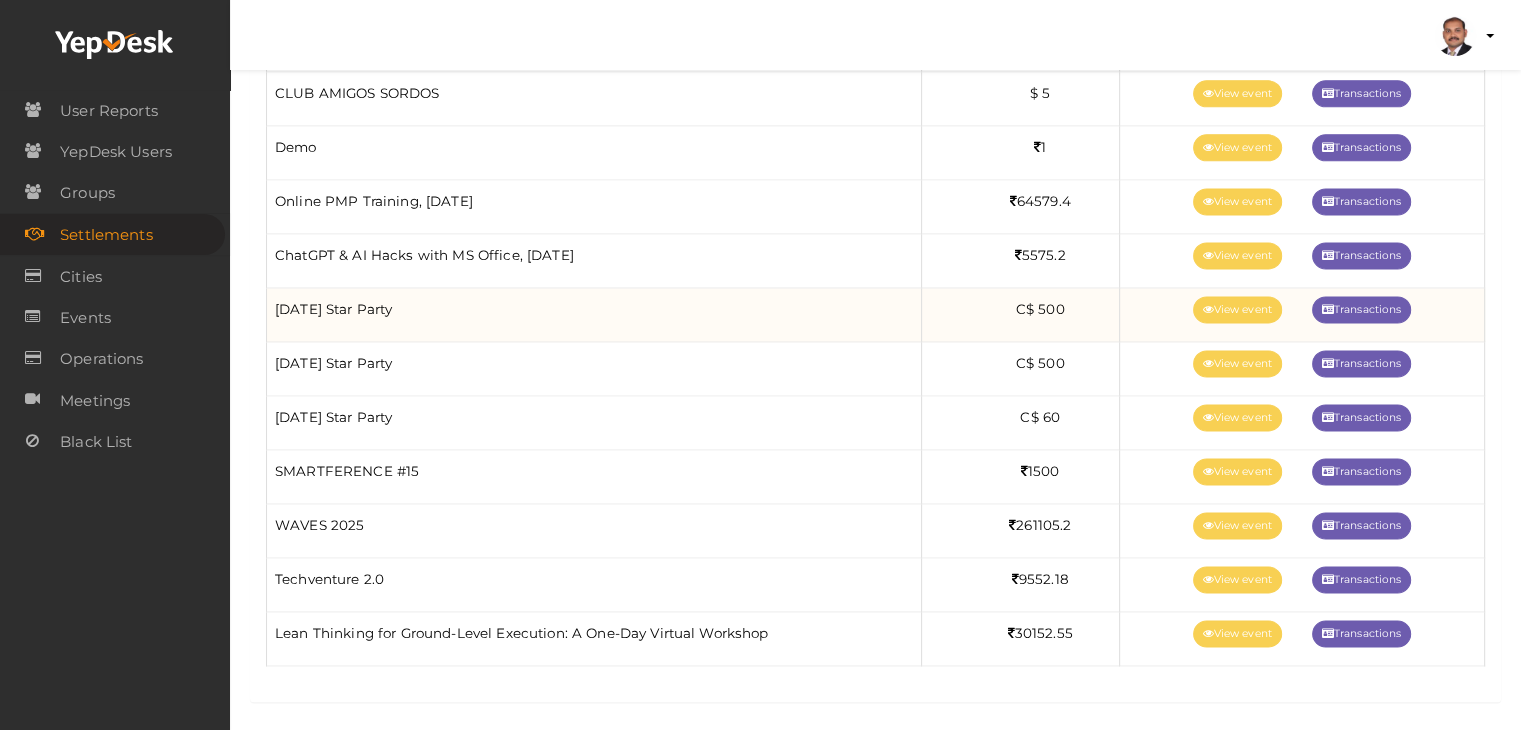 click on "July 26th Star Party" at bounding box center (594, 315) 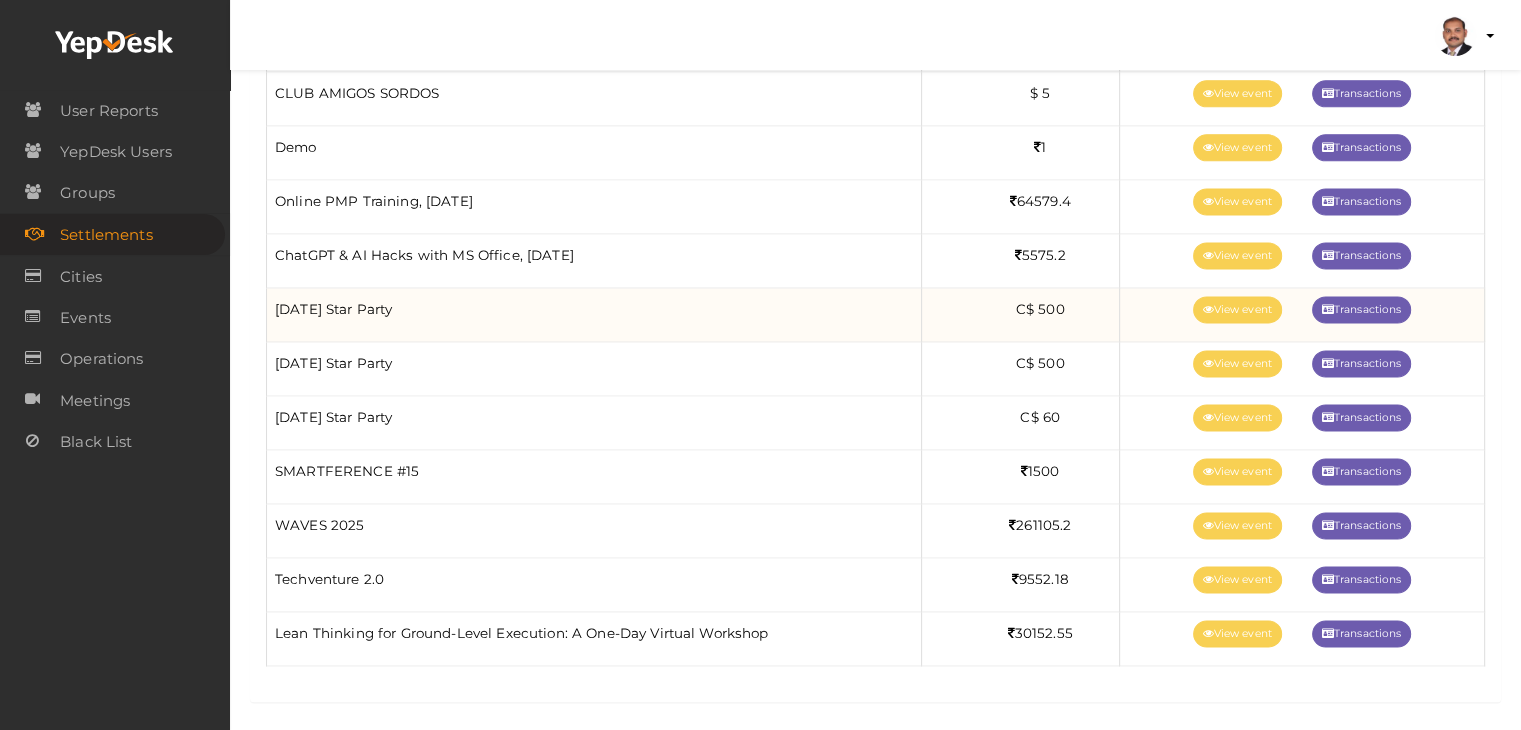 drag, startPoint x: 419, startPoint y: 303, endPoint x: 272, endPoint y: 309, distance: 147.12239 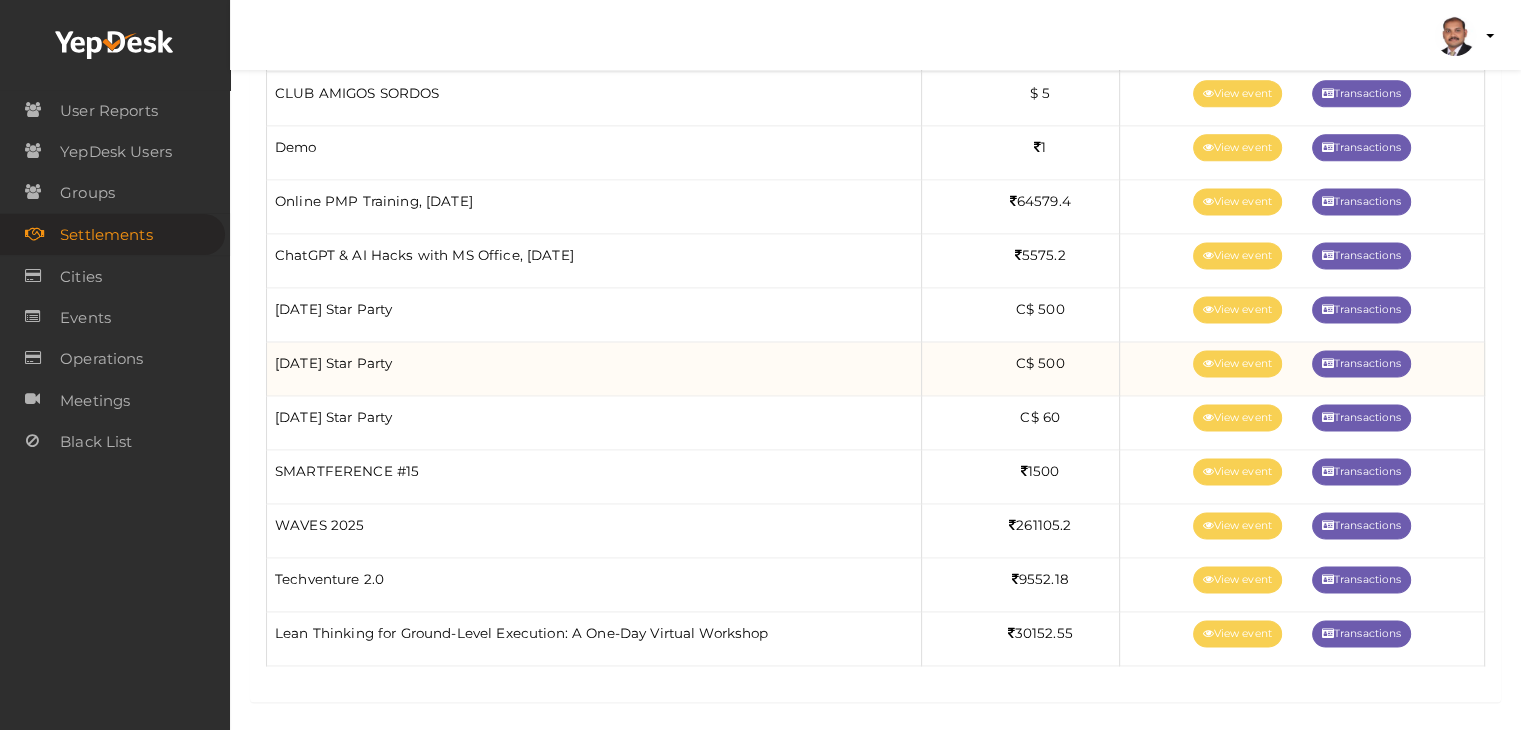 drag, startPoint x: 441, startPoint y: 356, endPoint x: 272, endPoint y: 355, distance: 169.00296 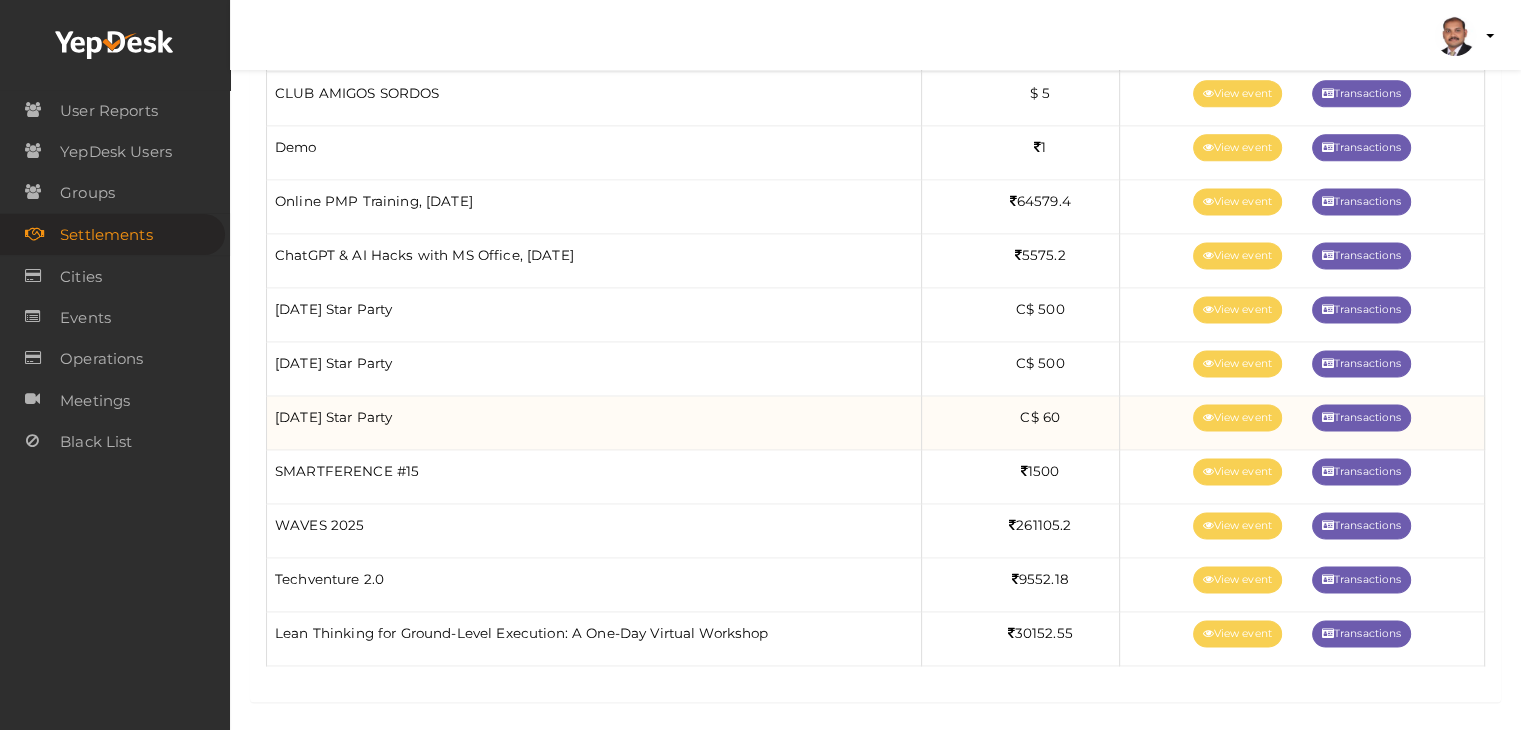 drag, startPoint x: 433, startPoint y: 396, endPoint x: 306, endPoint y: 396, distance: 127 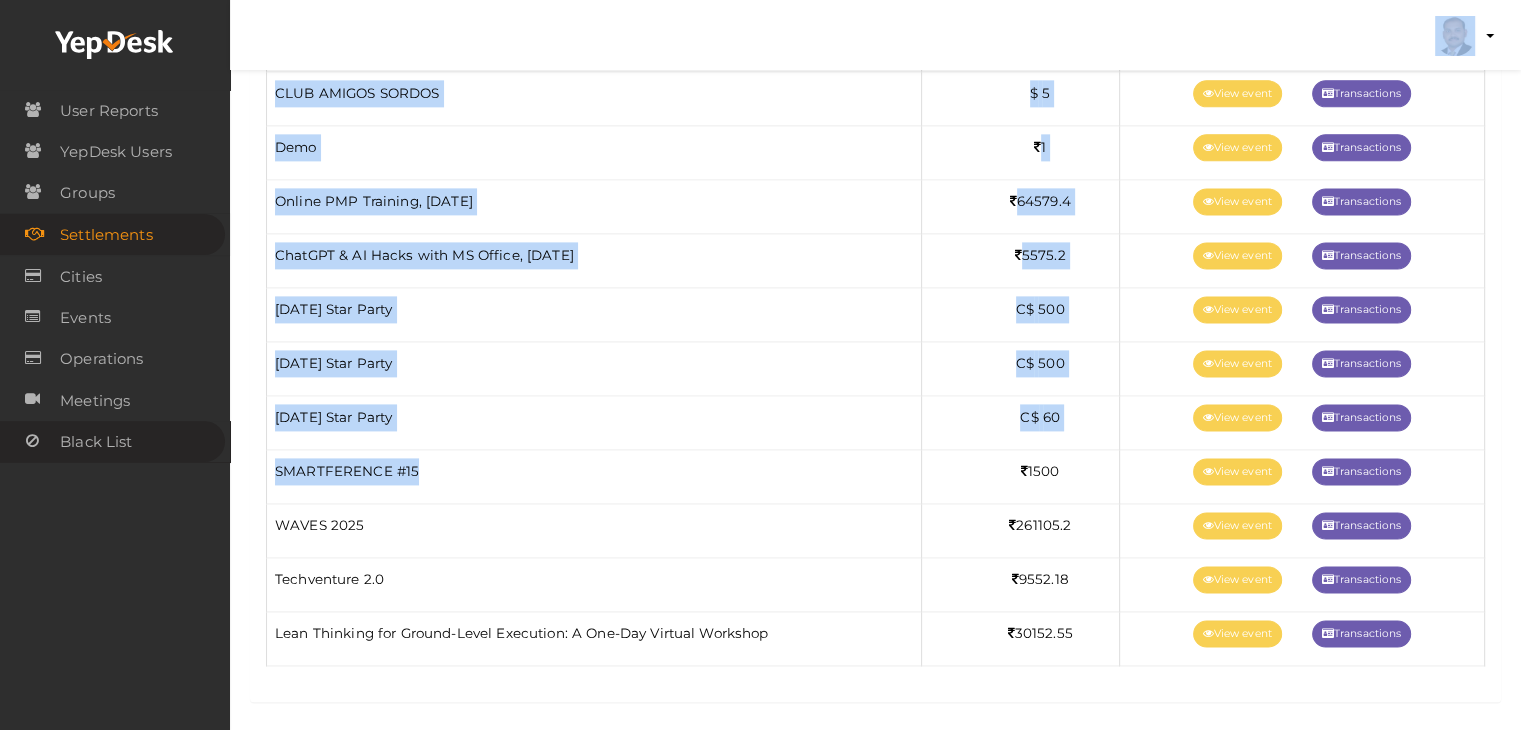 drag, startPoint x: 434, startPoint y: 438, endPoint x: 225, endPoint y: 443, distance: 209.0598 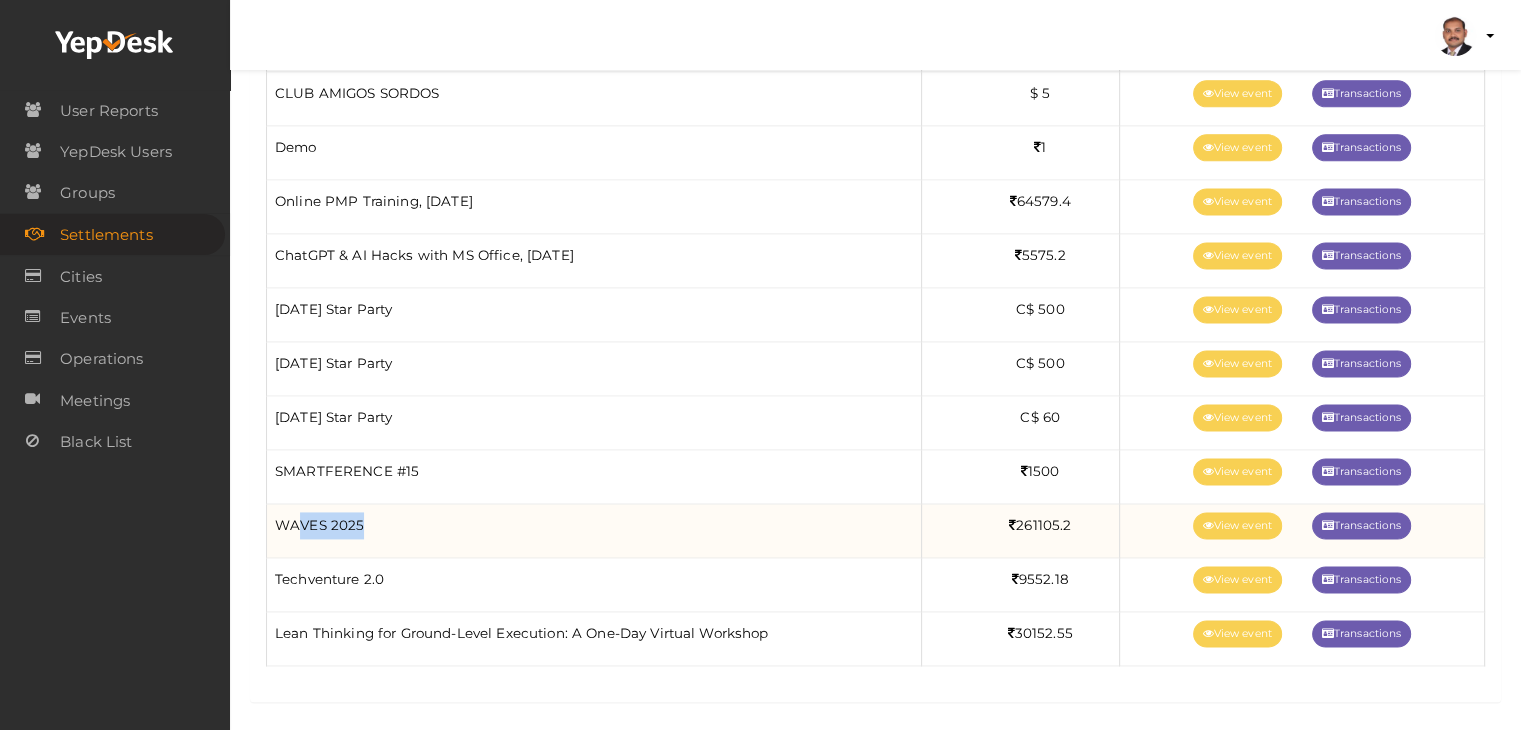 drag, startPoint x: 379, startPoint y: 510, endPoint x: 300, endPoint y: 516, distance: 79.22752 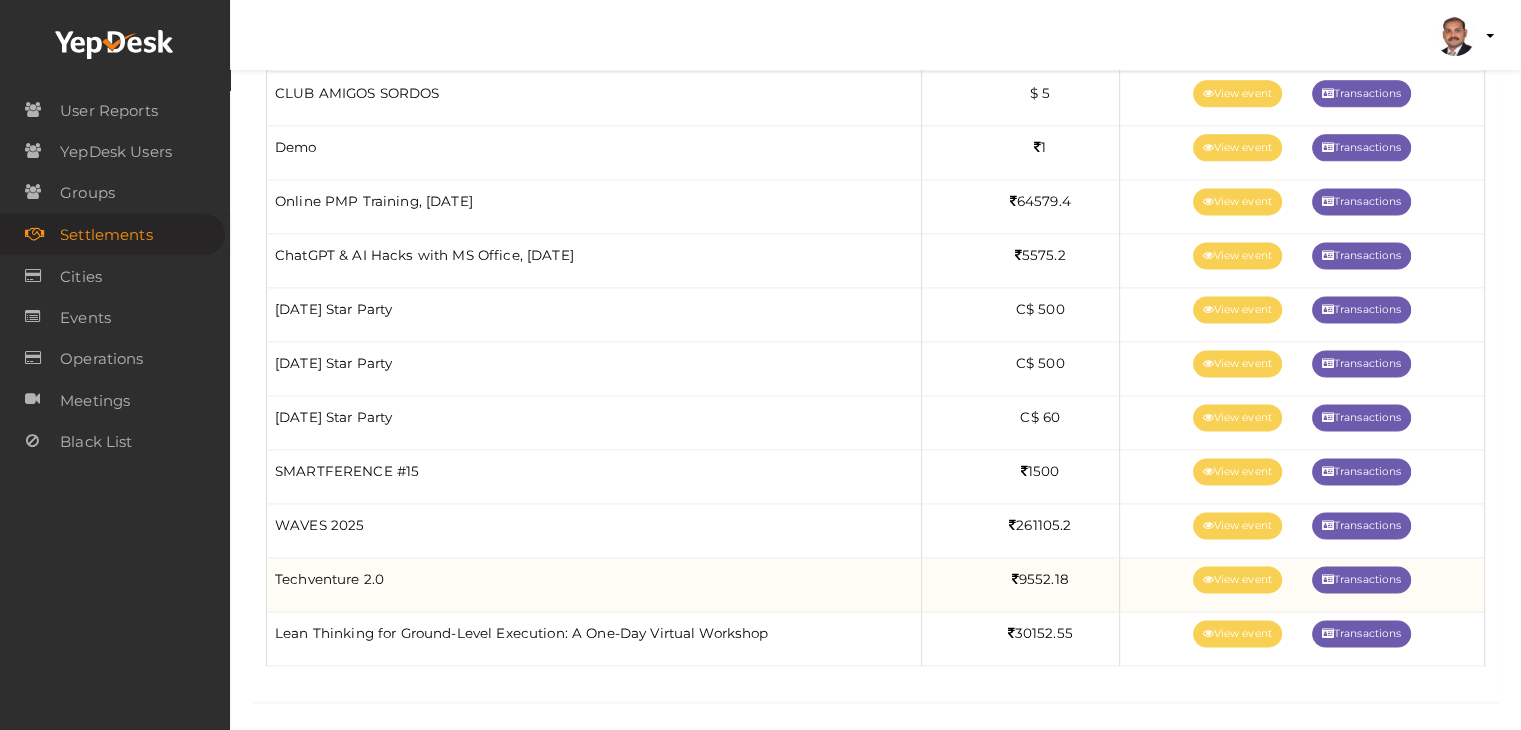 click on "Techventure 2.0" at bounding box center [594, 585] 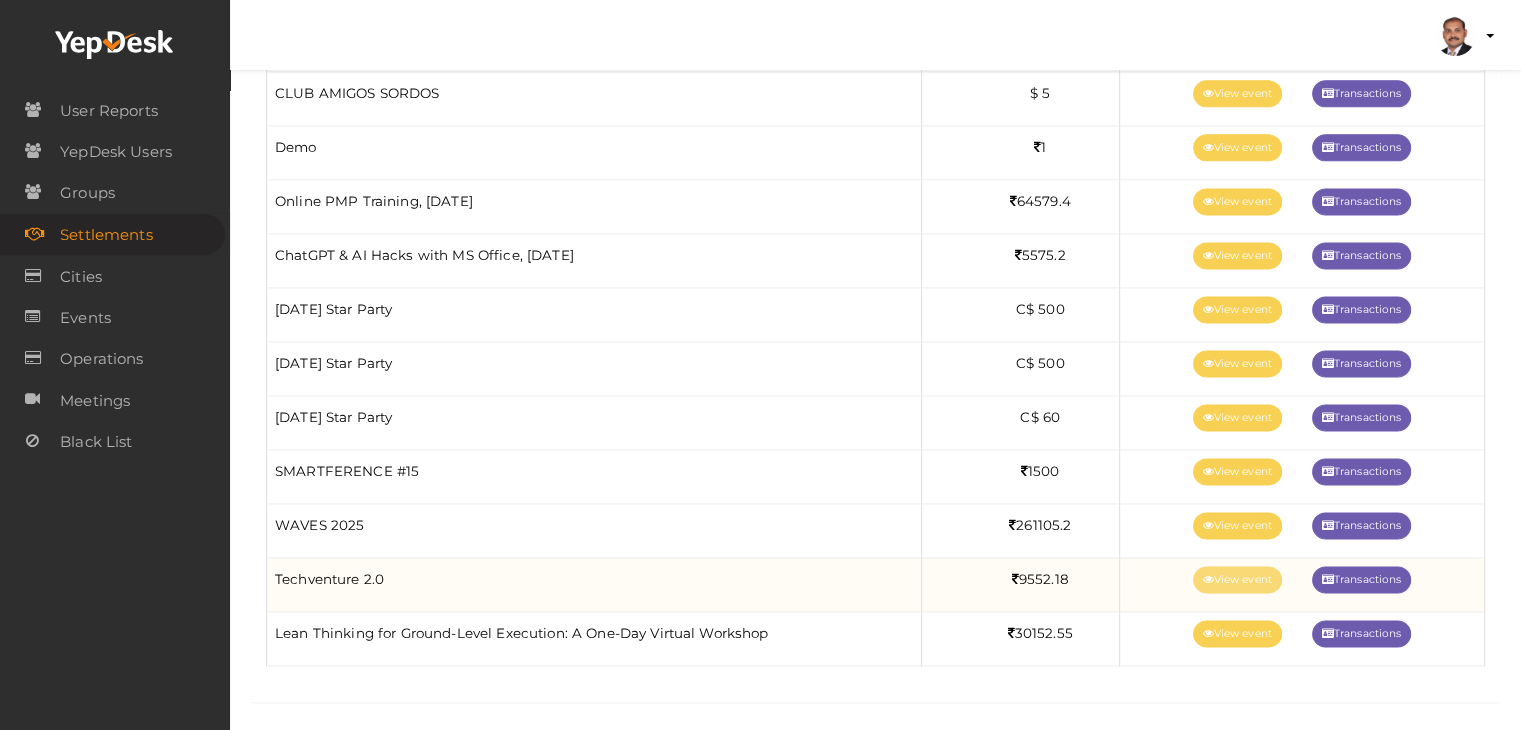 click on "View event" at bounding box center (1237, 579) 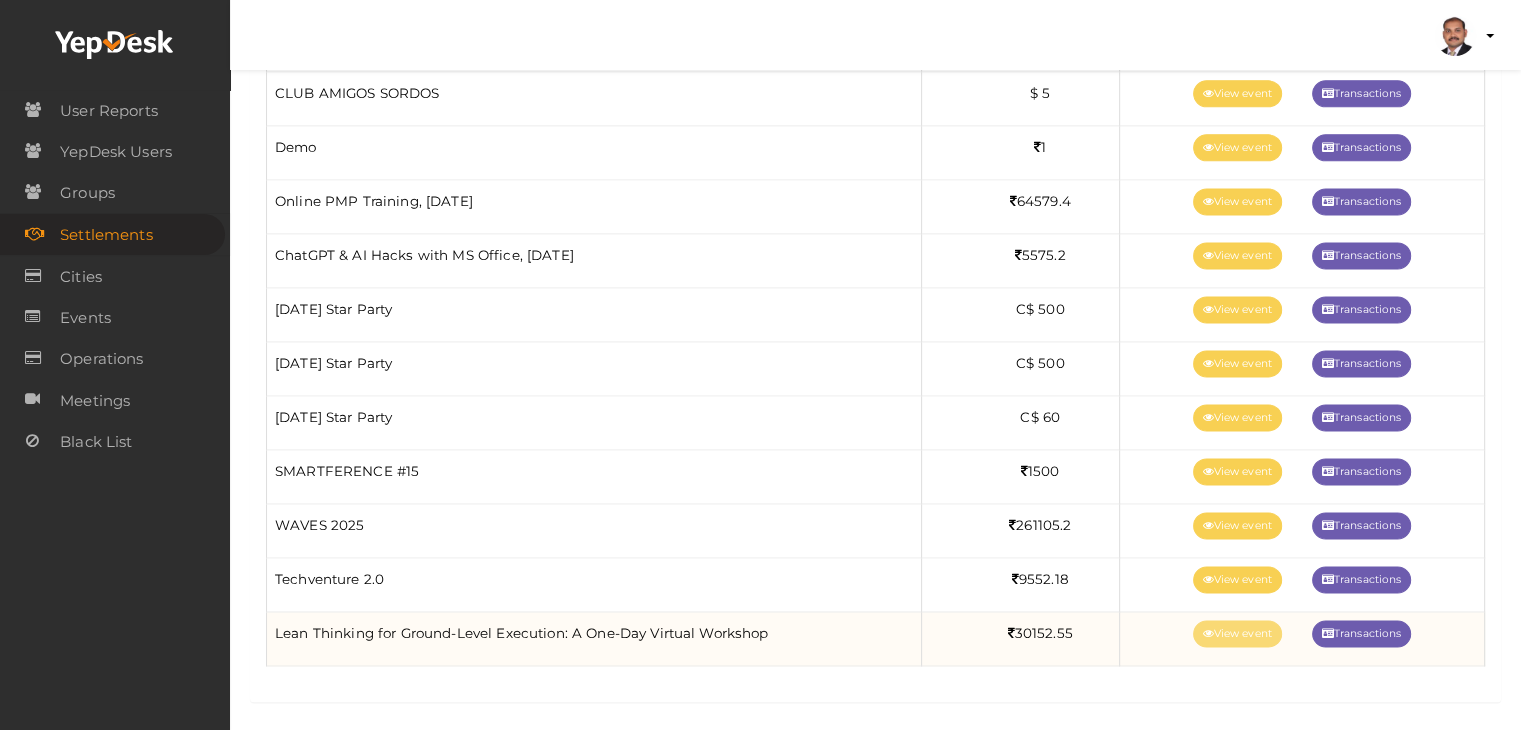 click on "View event" at bounding box center [1237, 633] 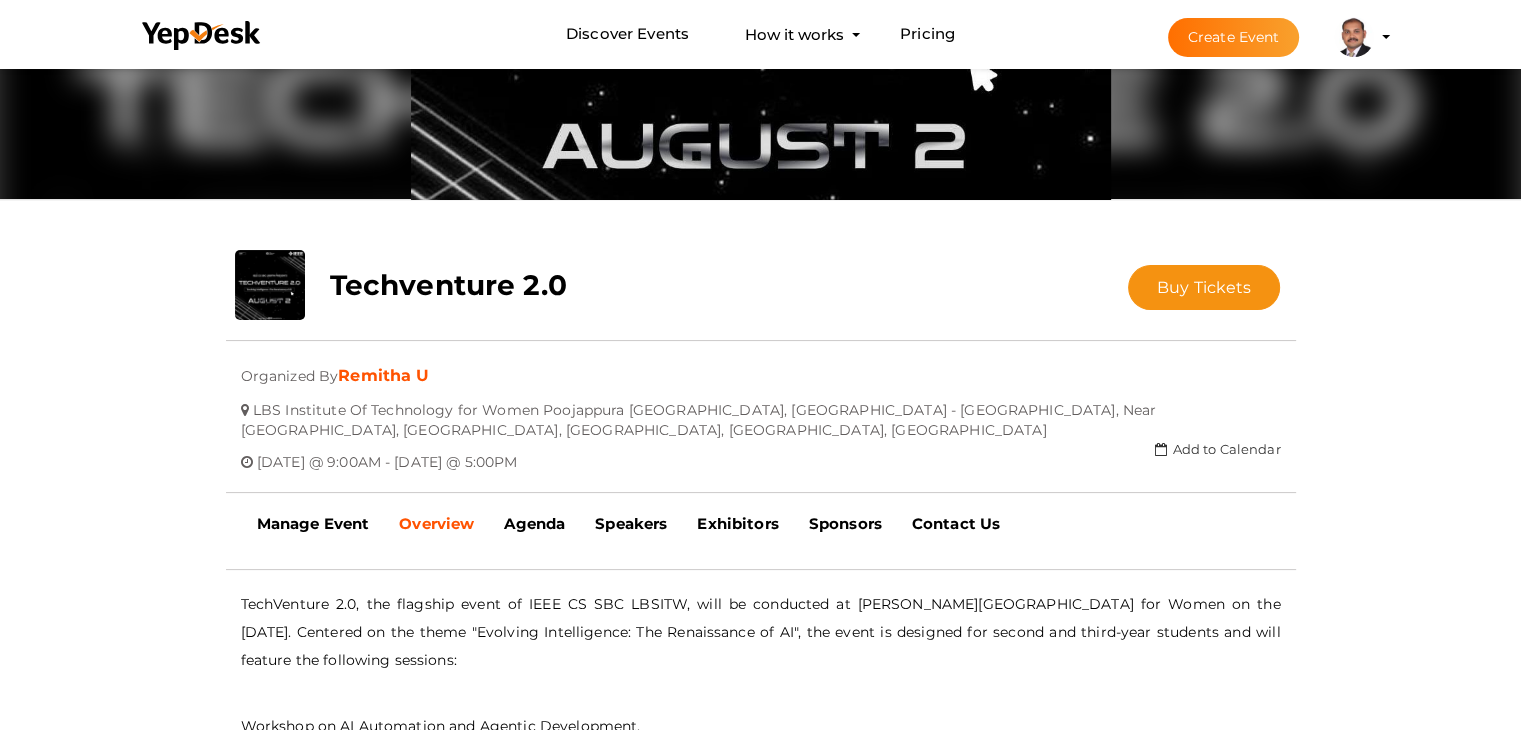 scroll, scrollTop: 464, scrollLeft: 0, axis: vertical 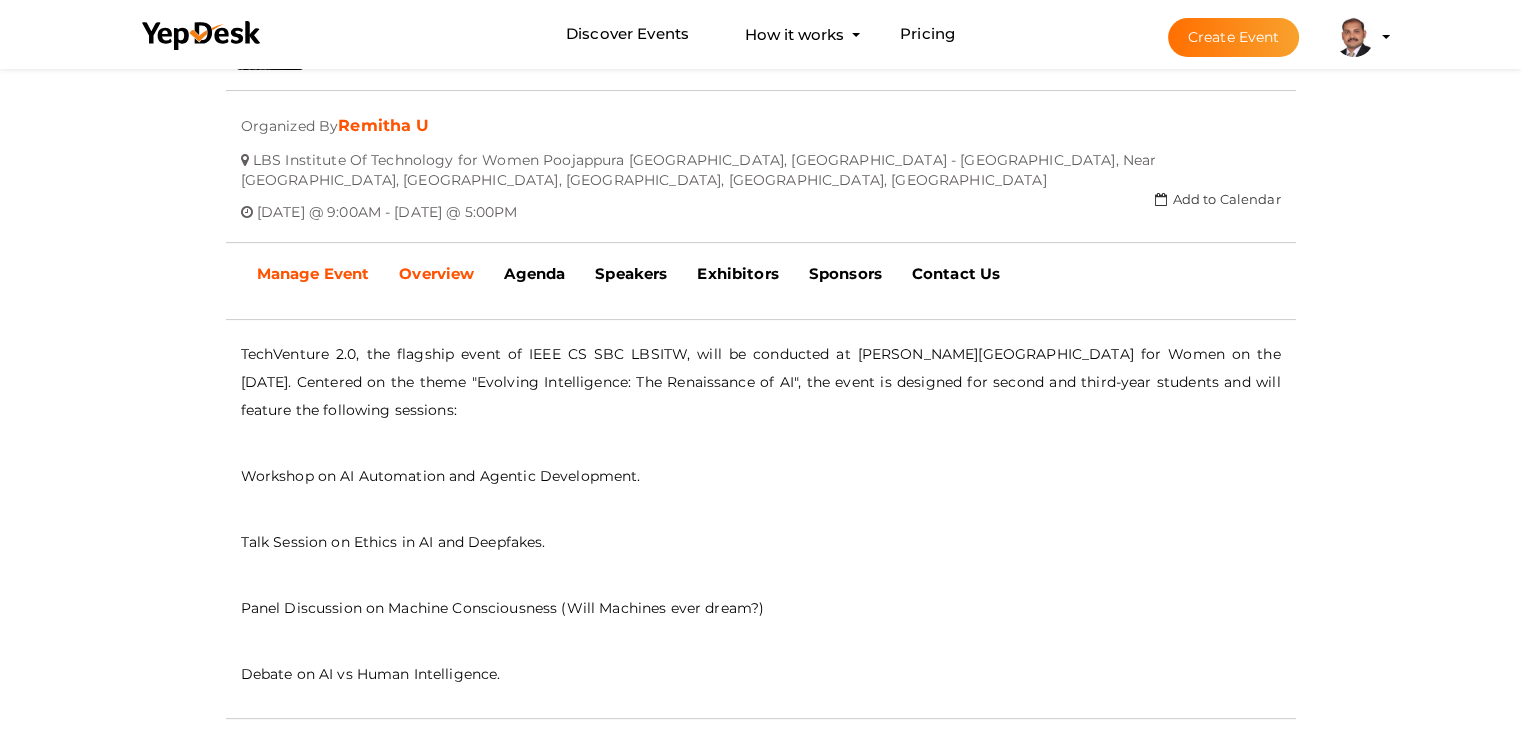 click on "Manage
Event" at bounding box center [313, 273] 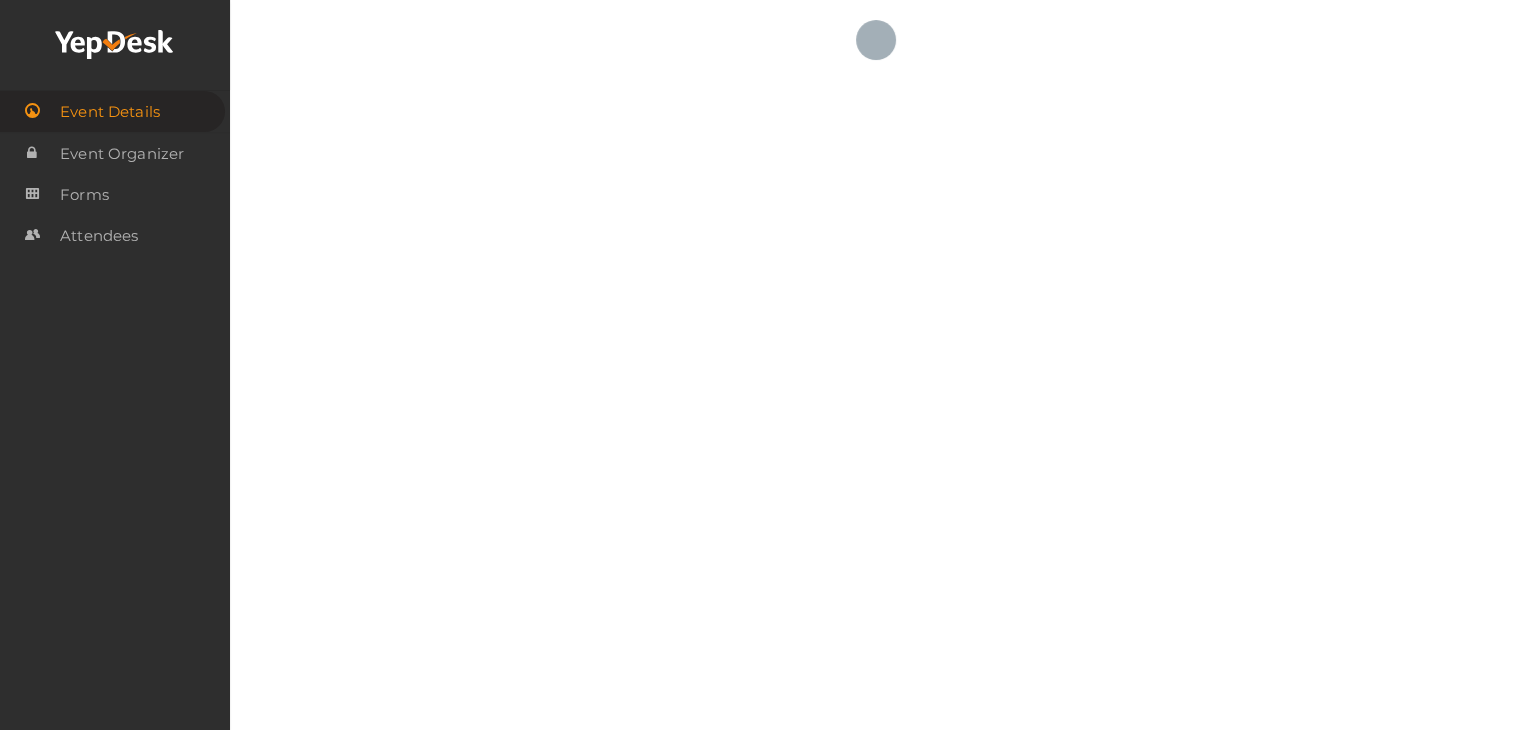 scroll, scrollTop: 0, scrollLeft: 0, axis: both 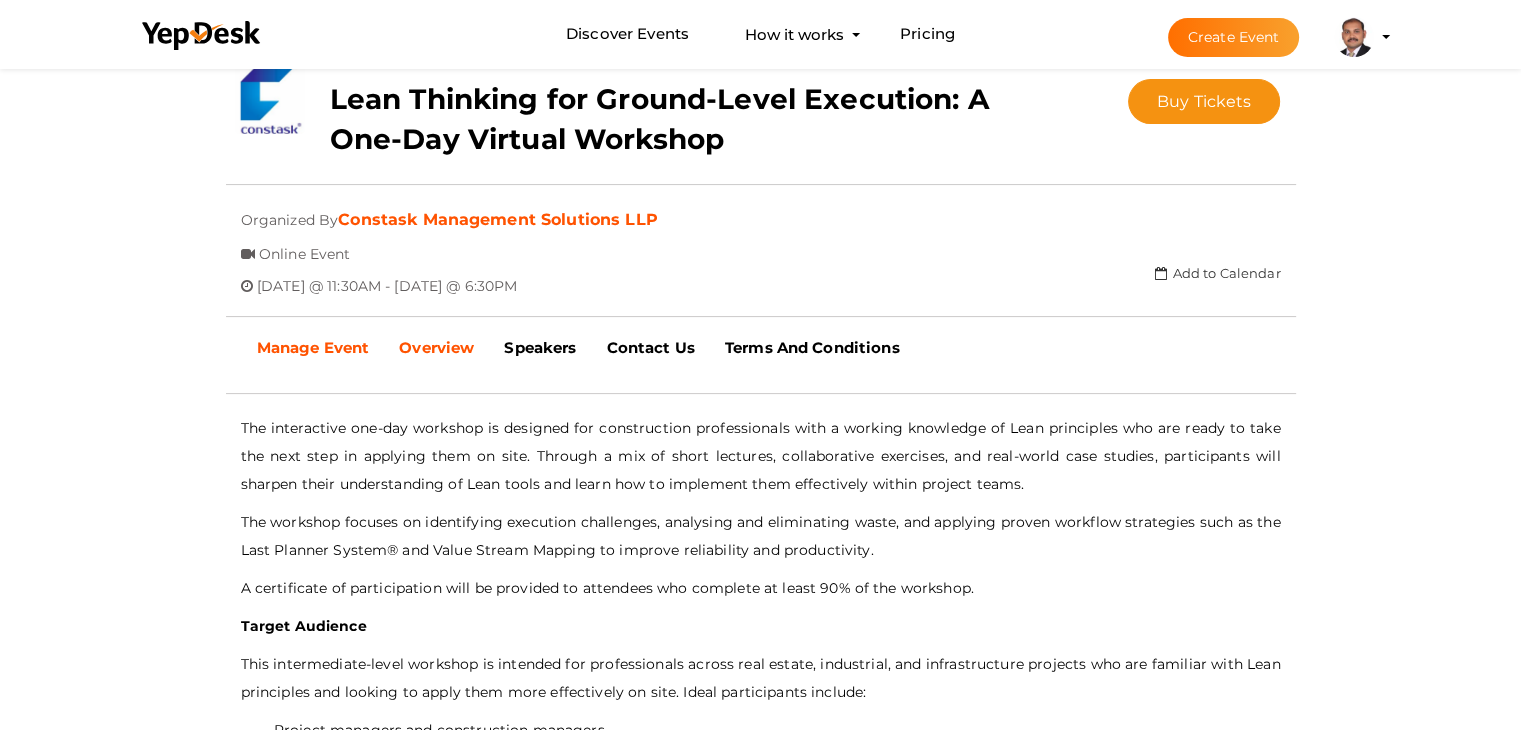 click on "Manage
Event" at bounding box center (313, 347) 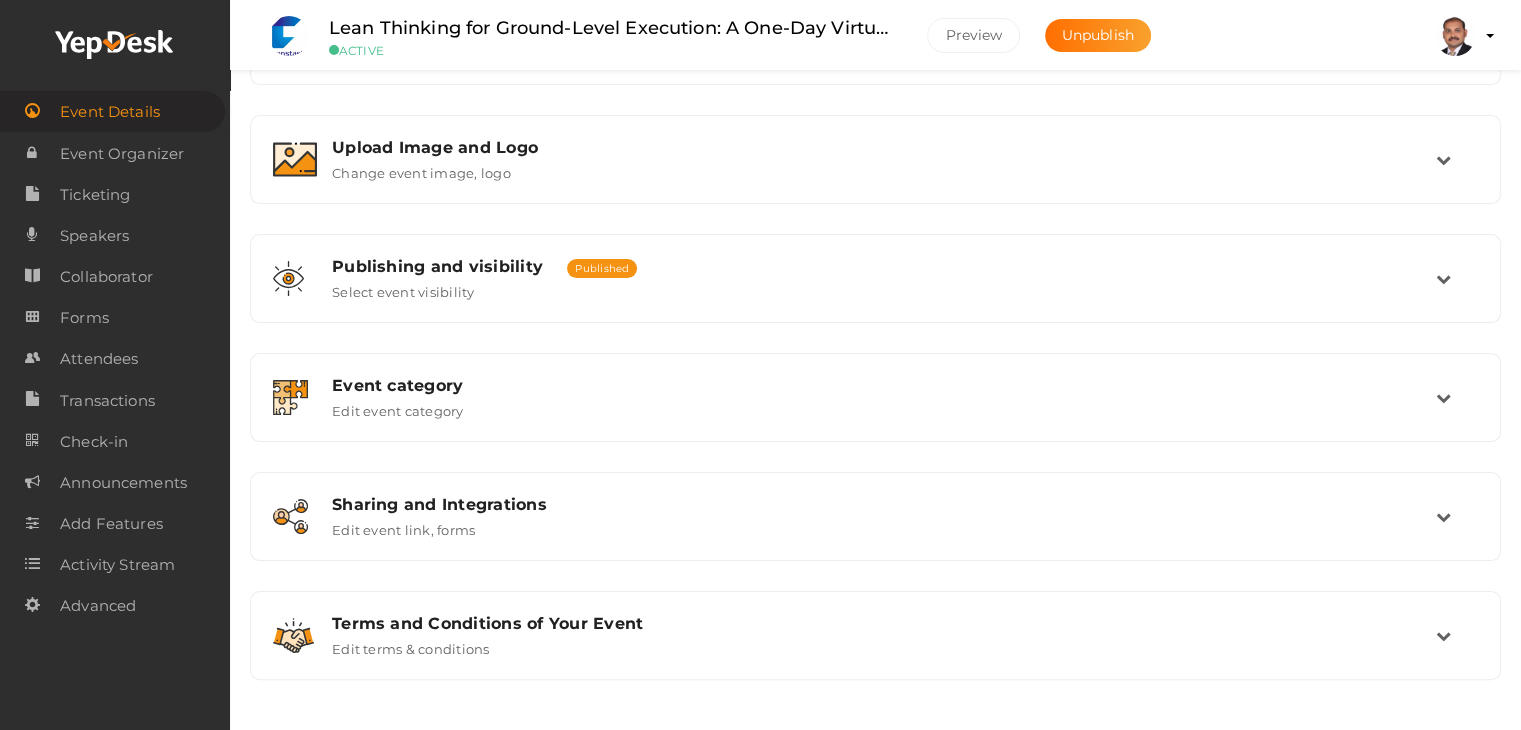 scroll, scrollTop: 0, scrollLeft: 0, axis: both 